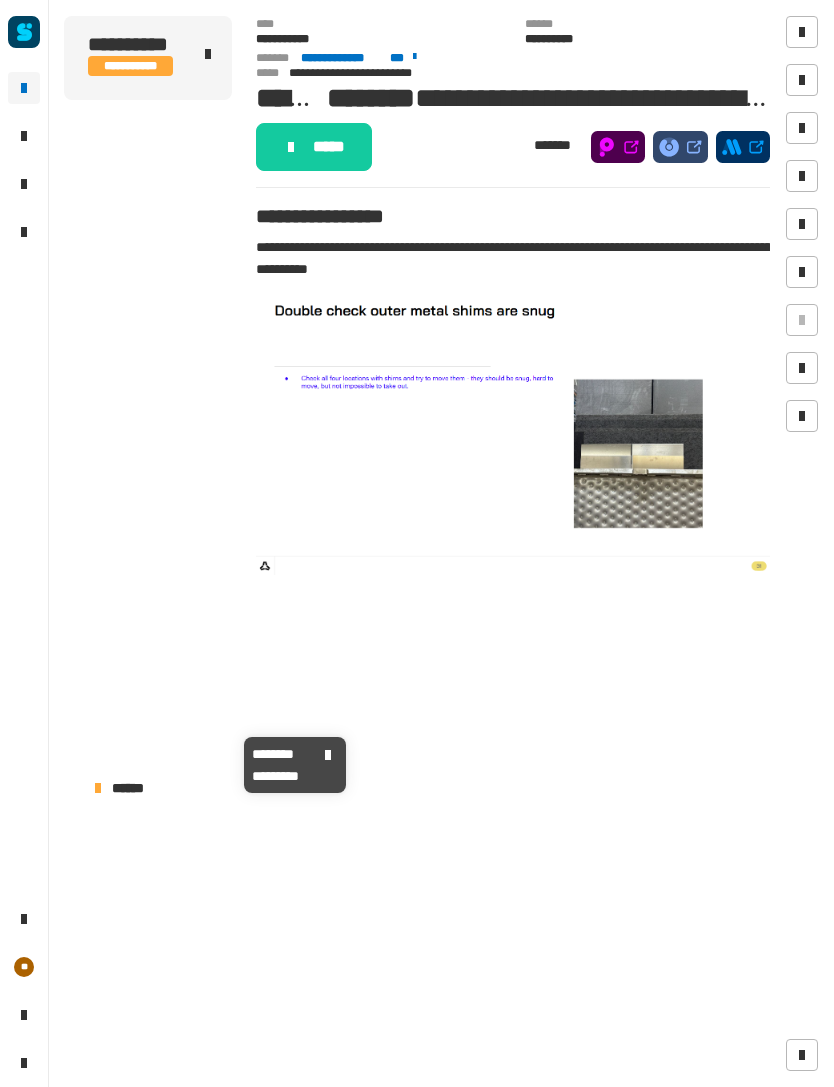 scroll, scrollTop: 0, scrollLeft: 0, axis: both 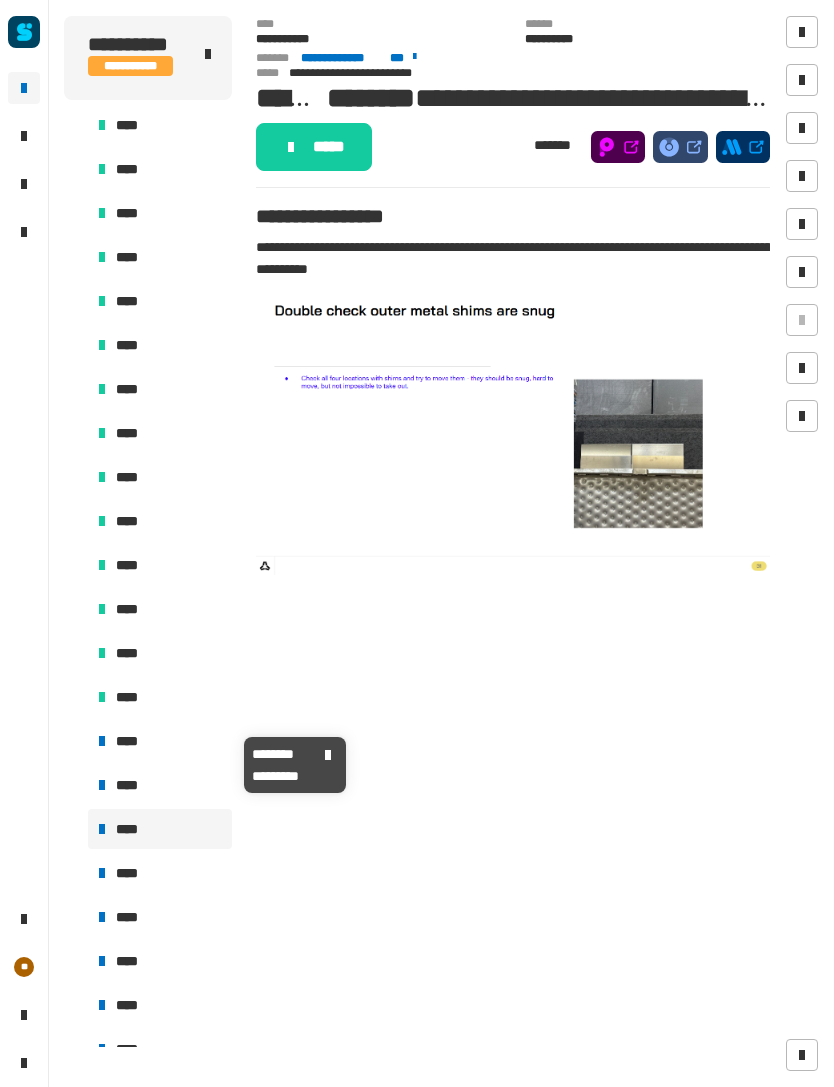 click on "****" at bounding box center (160, 741) 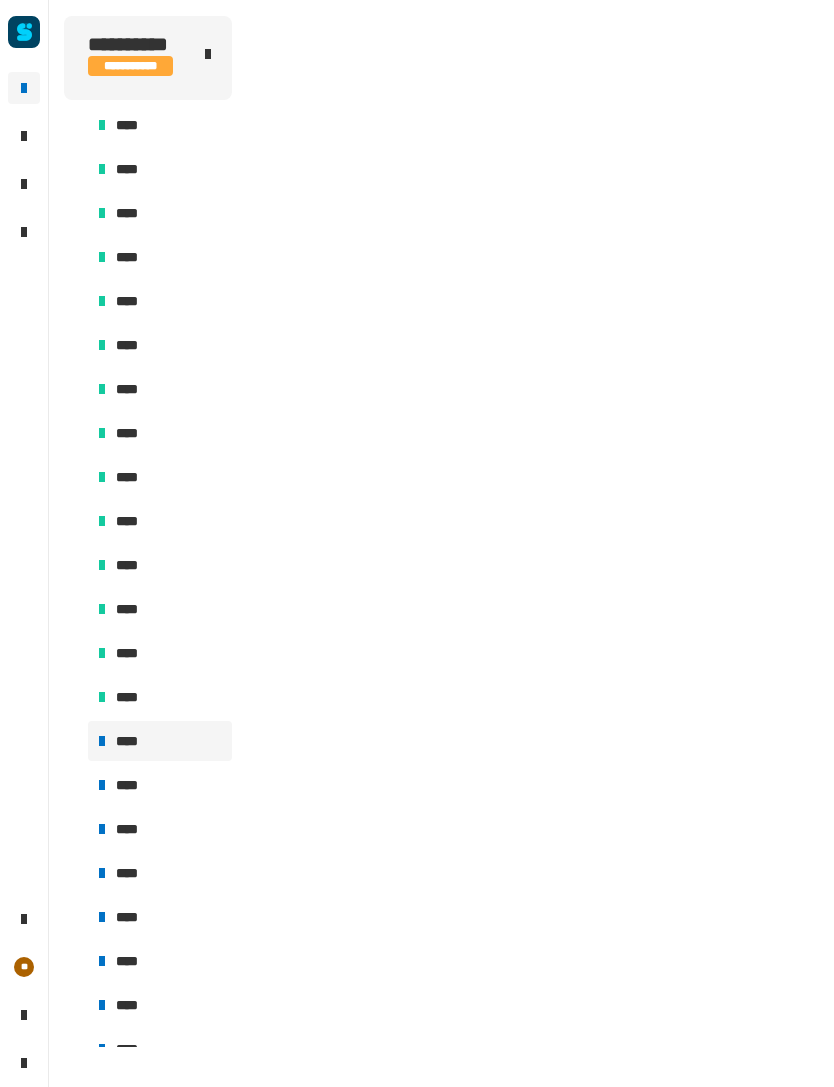 click 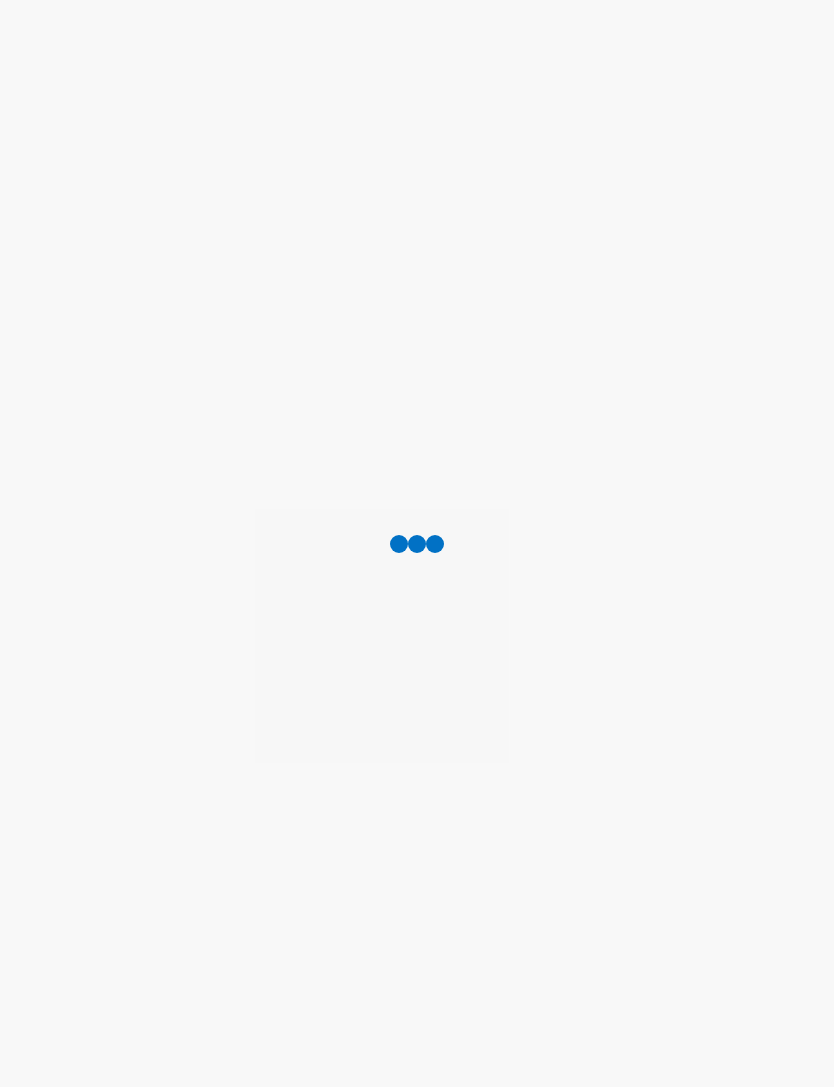 scroll, scrollTop: 0, scrollLeft: 0, axis: both 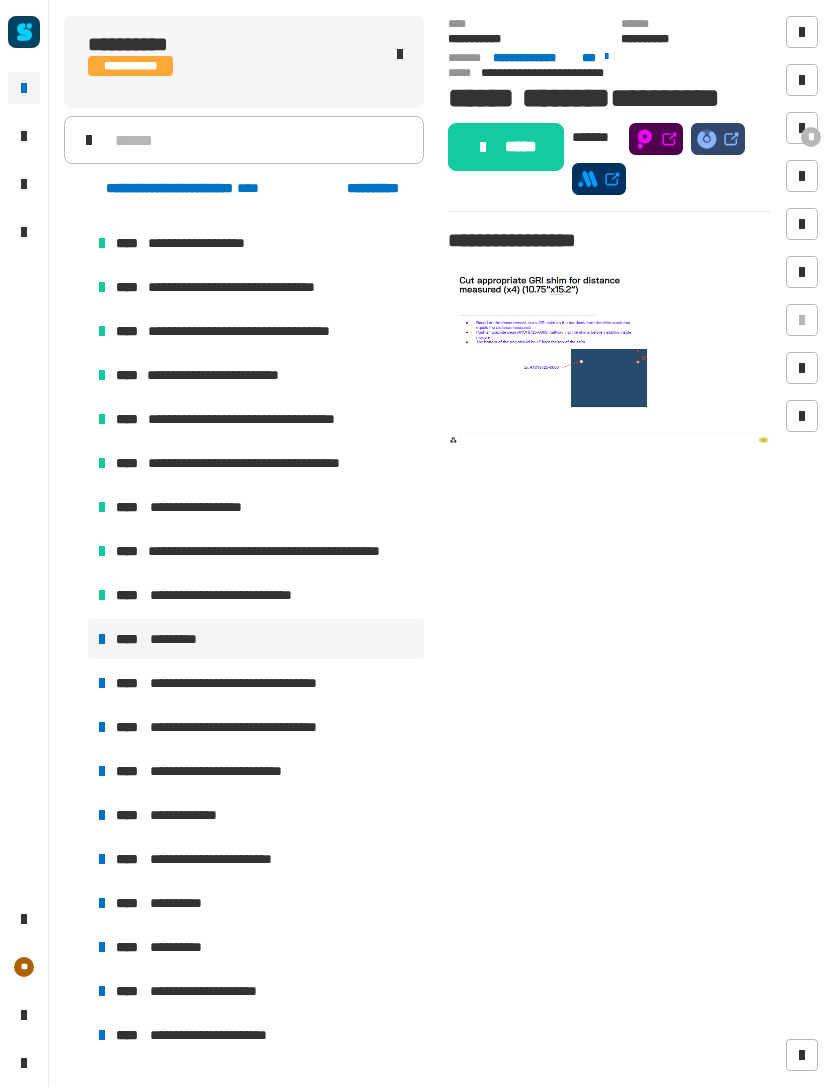 click at bounding box center (802, 128) 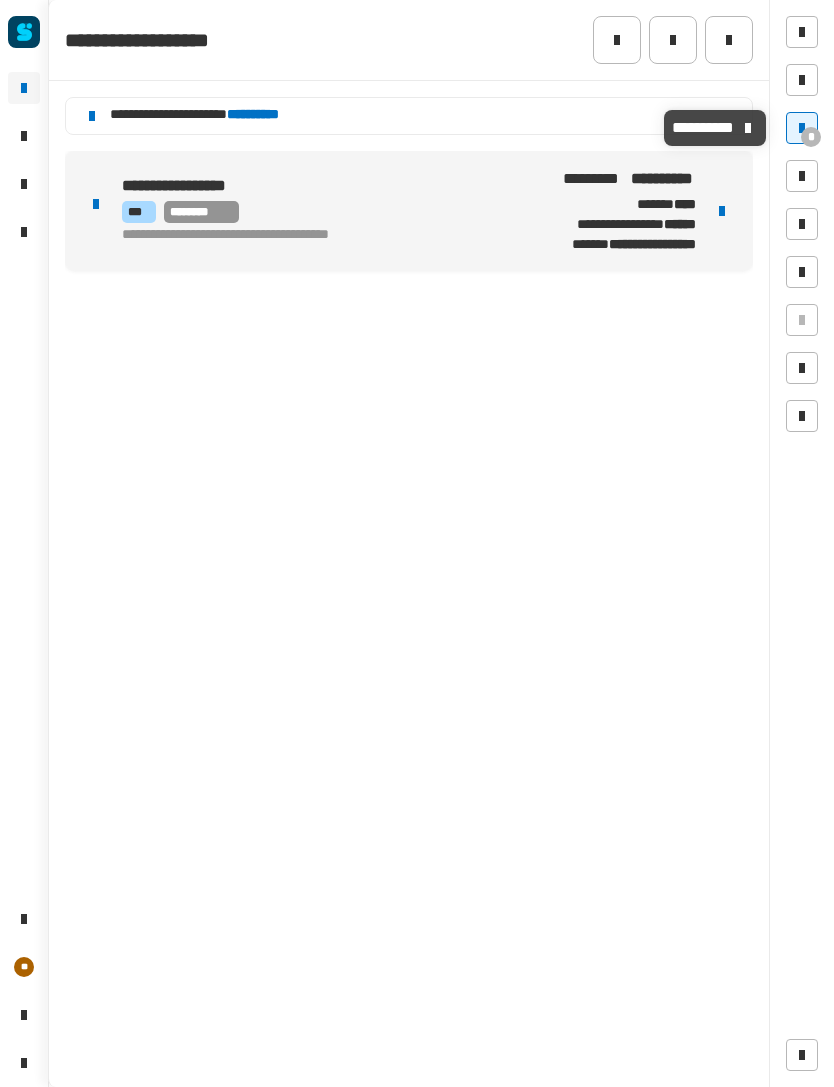 click at bounding box center [722, 211] 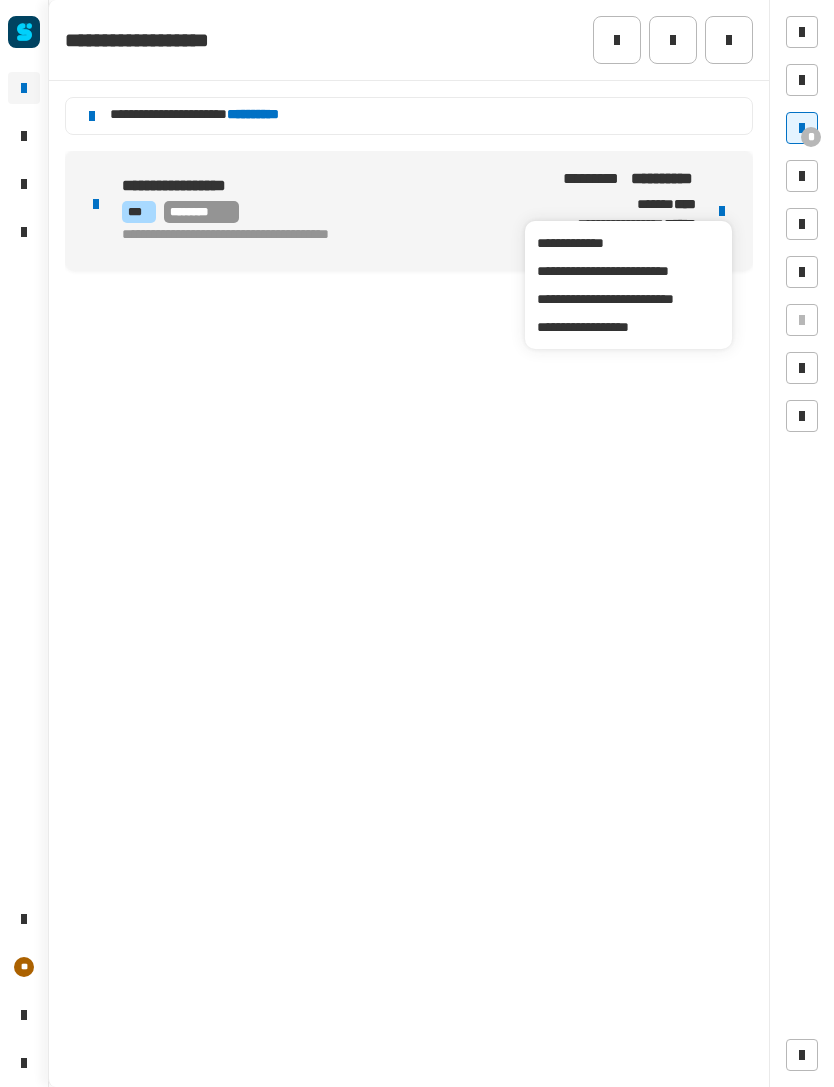 click on "**********" at bounding box center [628, 299] 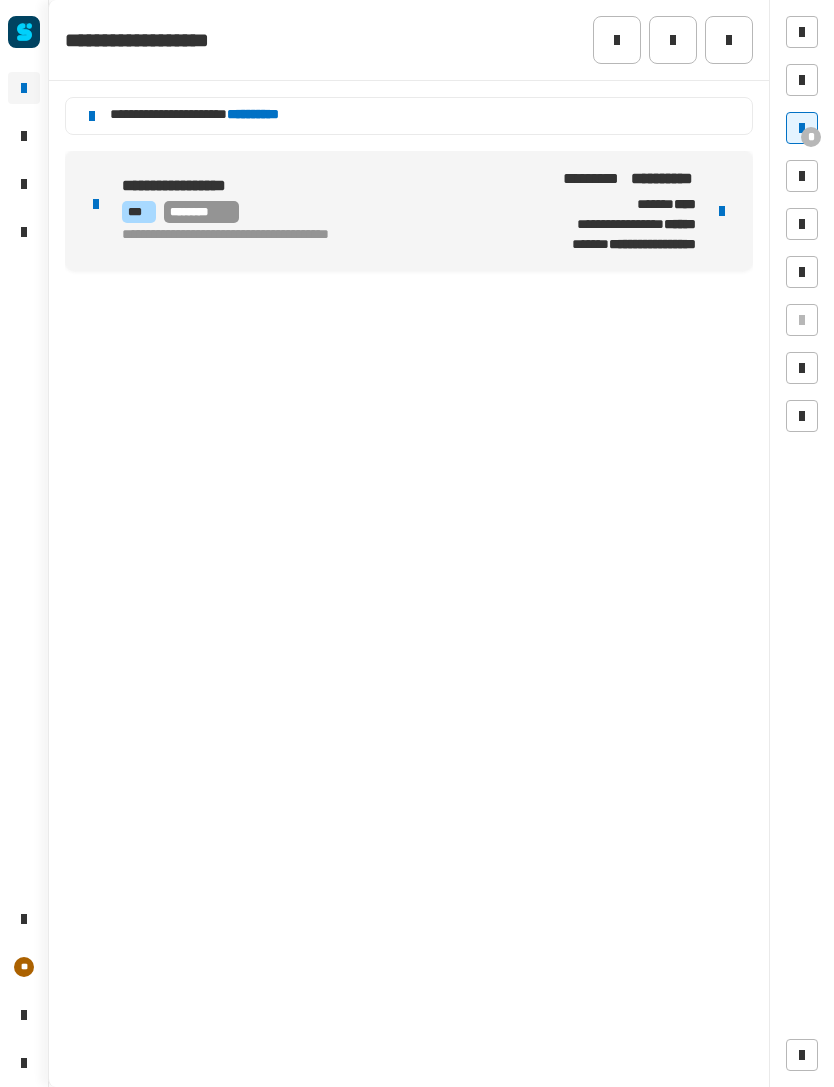 click on "[PHONE]" at bounding box center (318, 187) 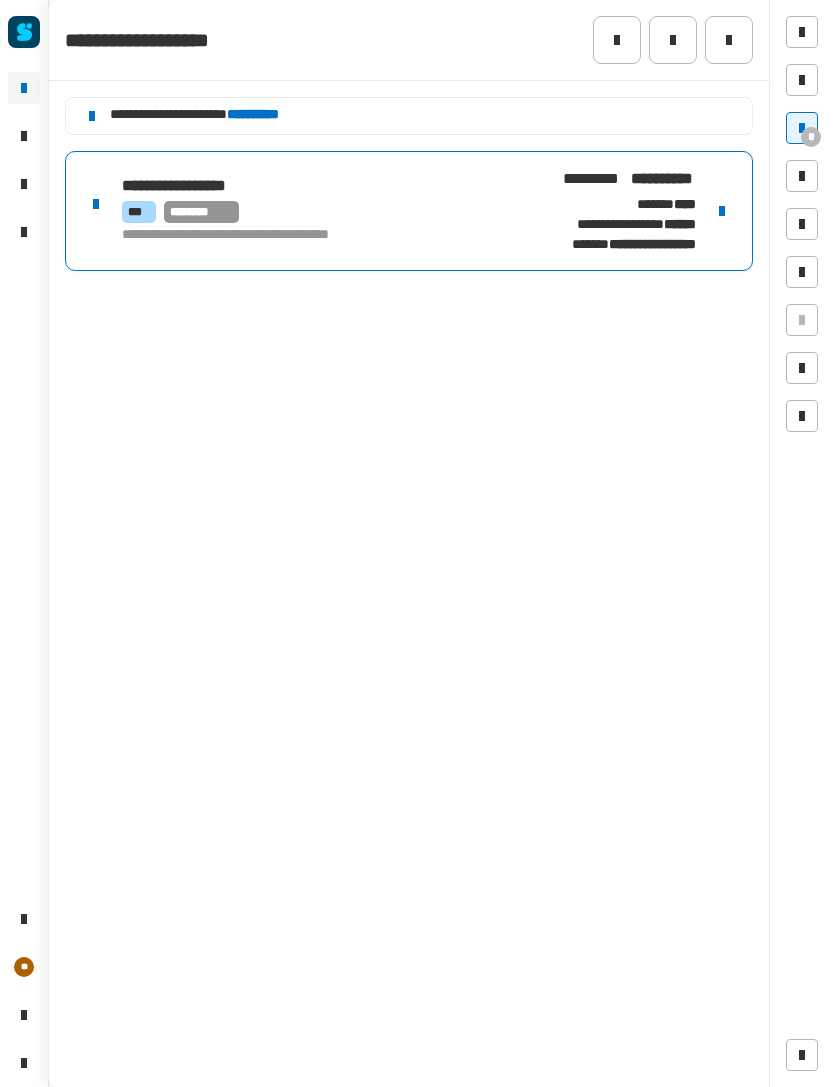 click on "*** ********" at bounding box center (318, 212) 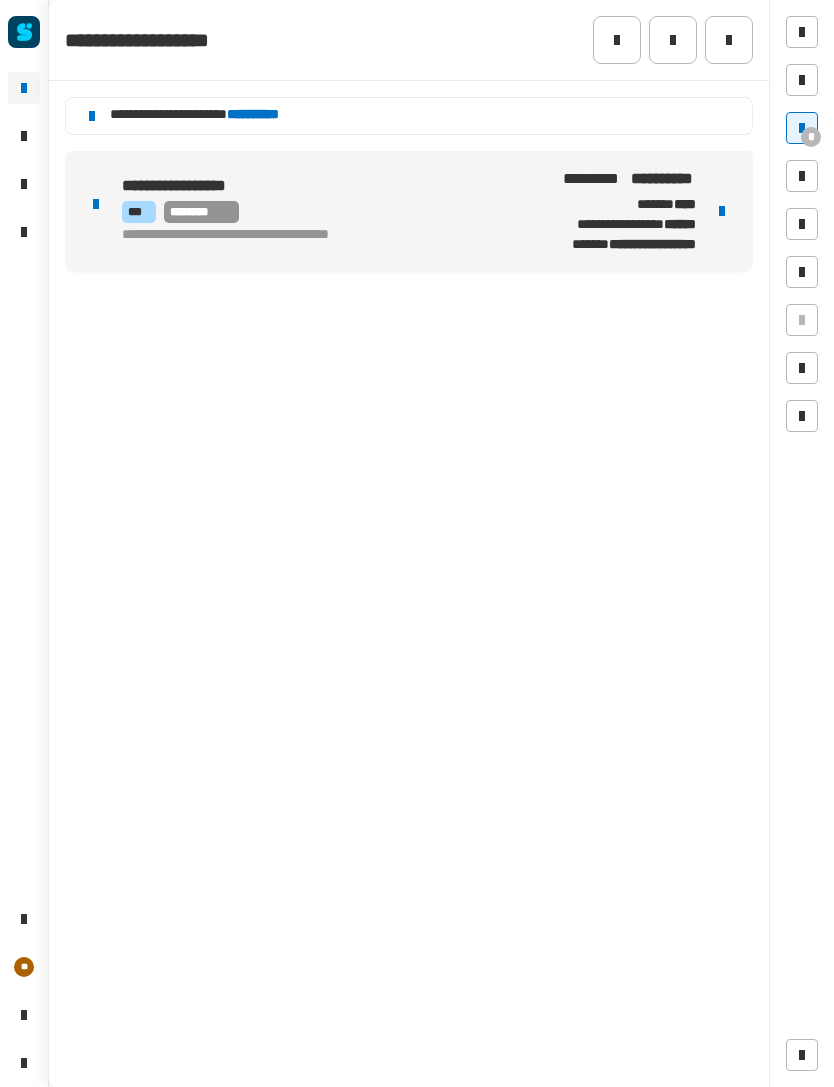 click 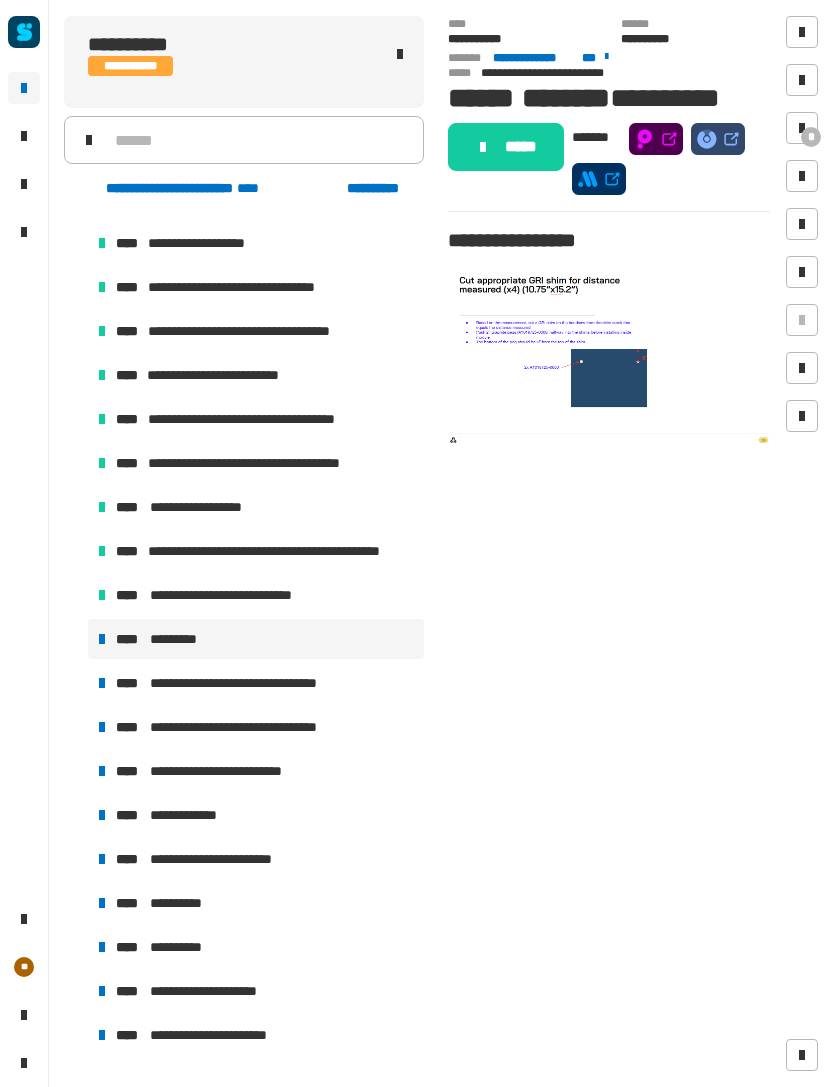 click 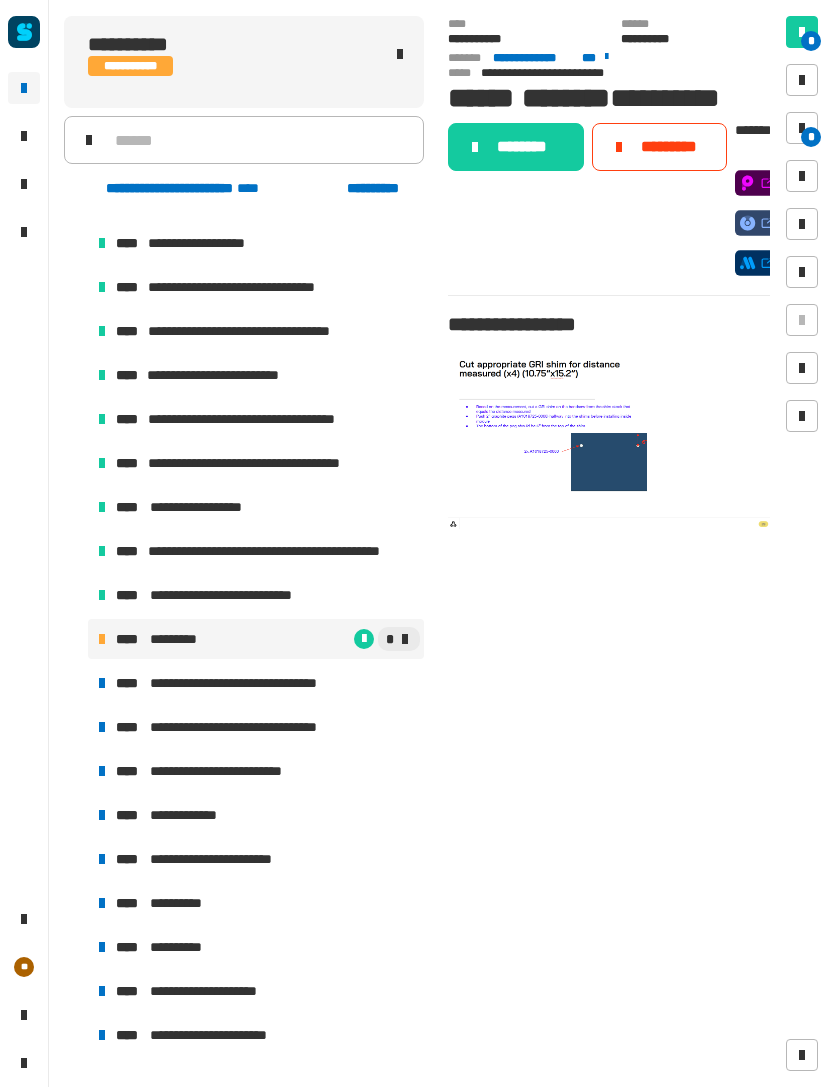 click at bounding box center [802, 128] 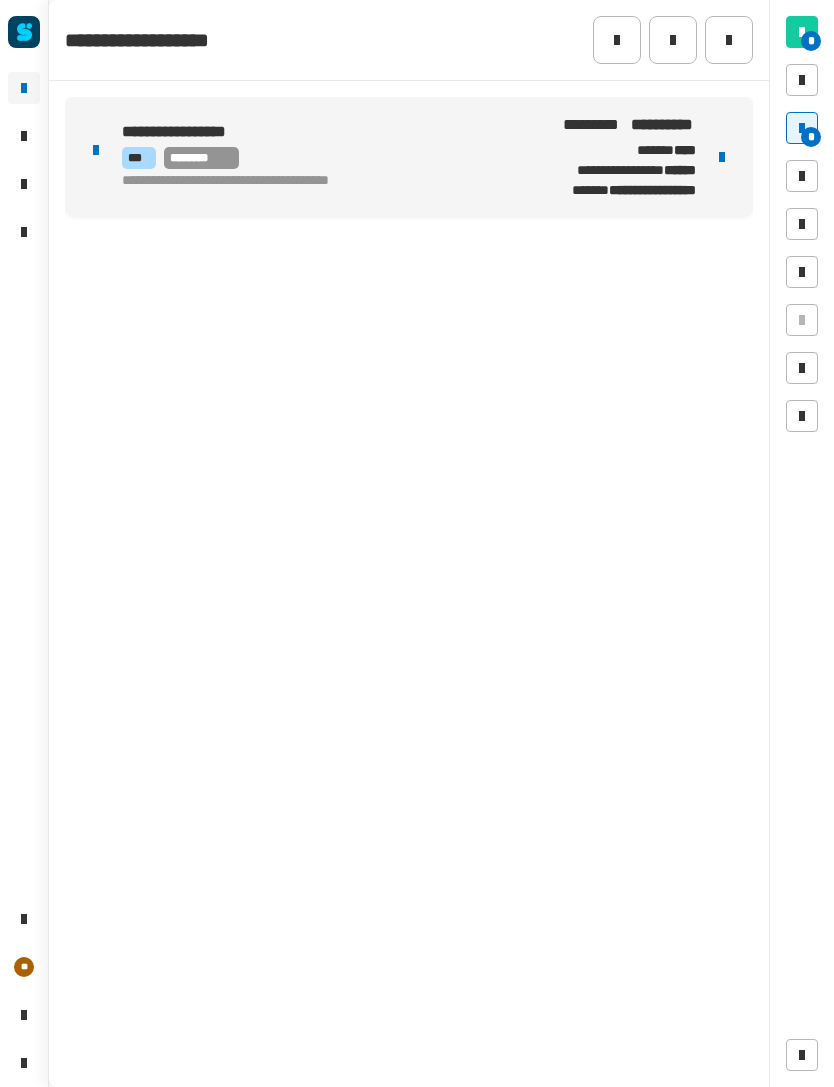 click on "**********" at bounding box center (318, 157) 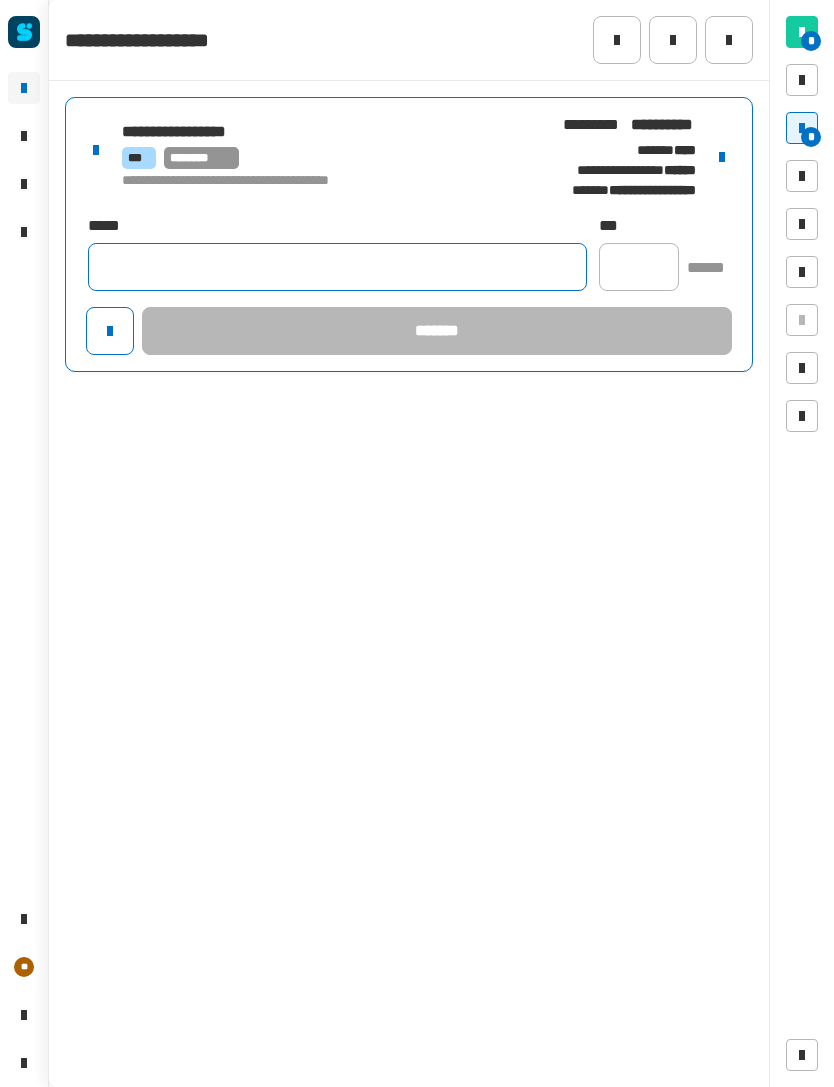 click 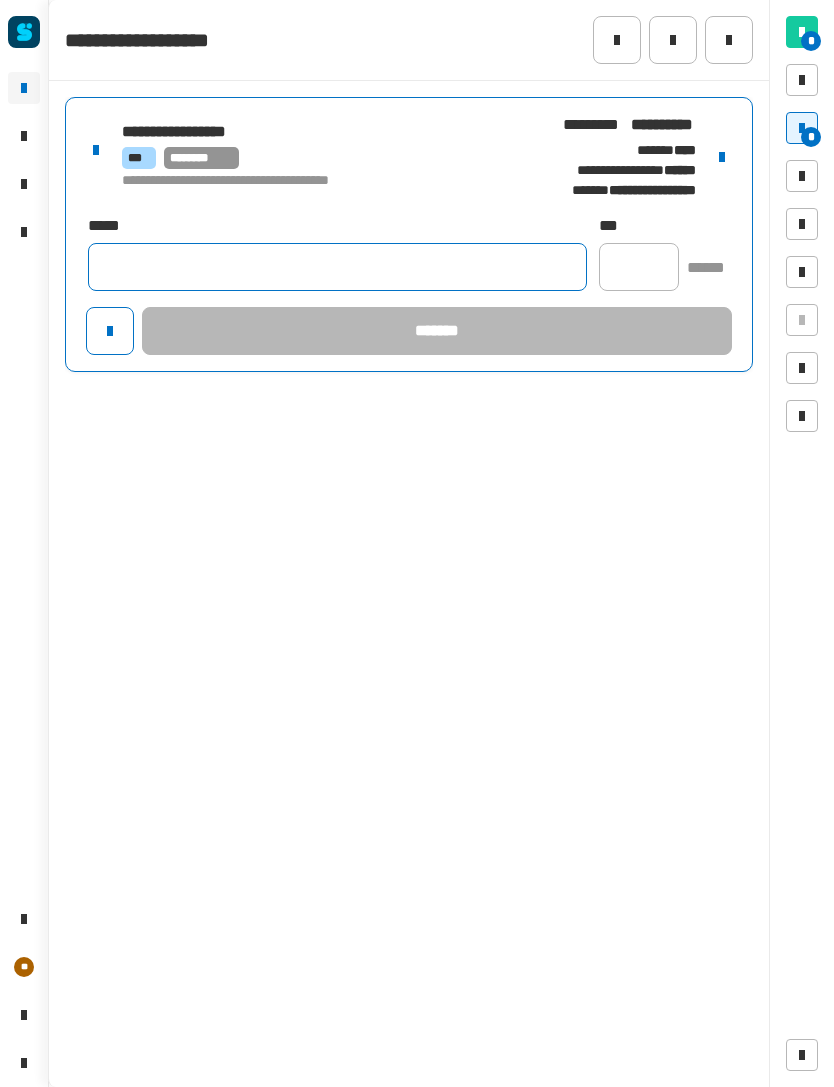 paste on "**********" 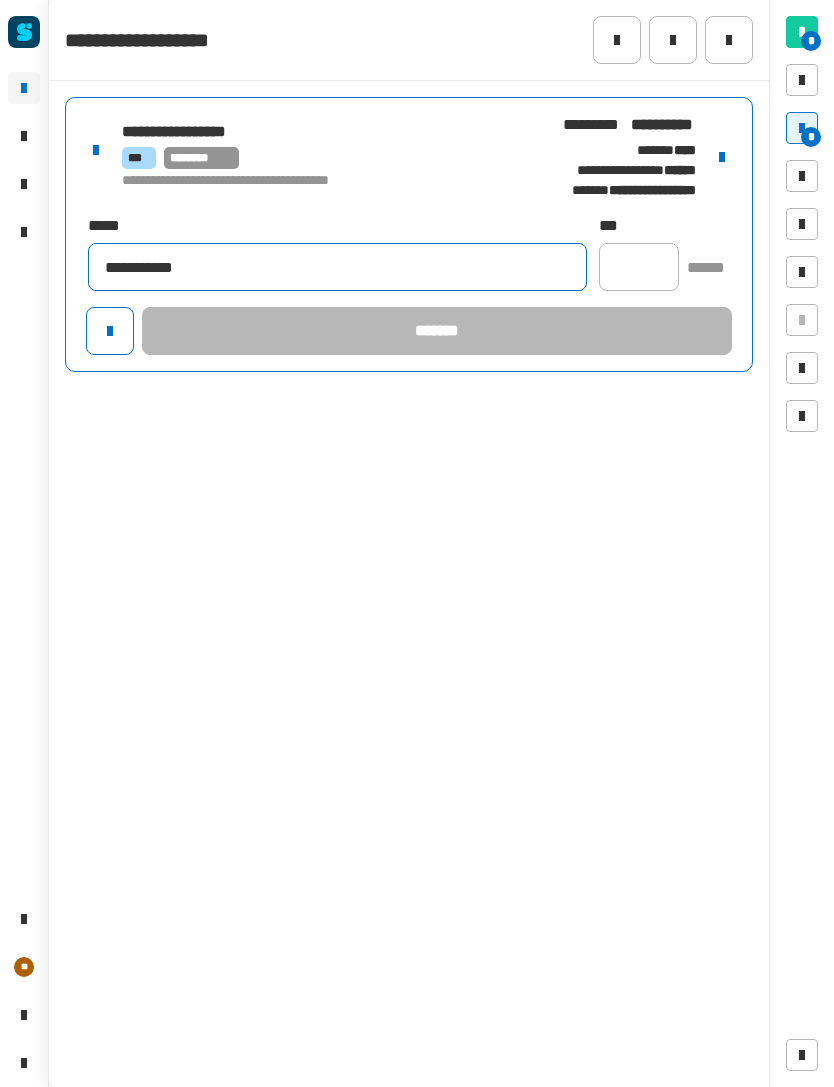 type on "**********" 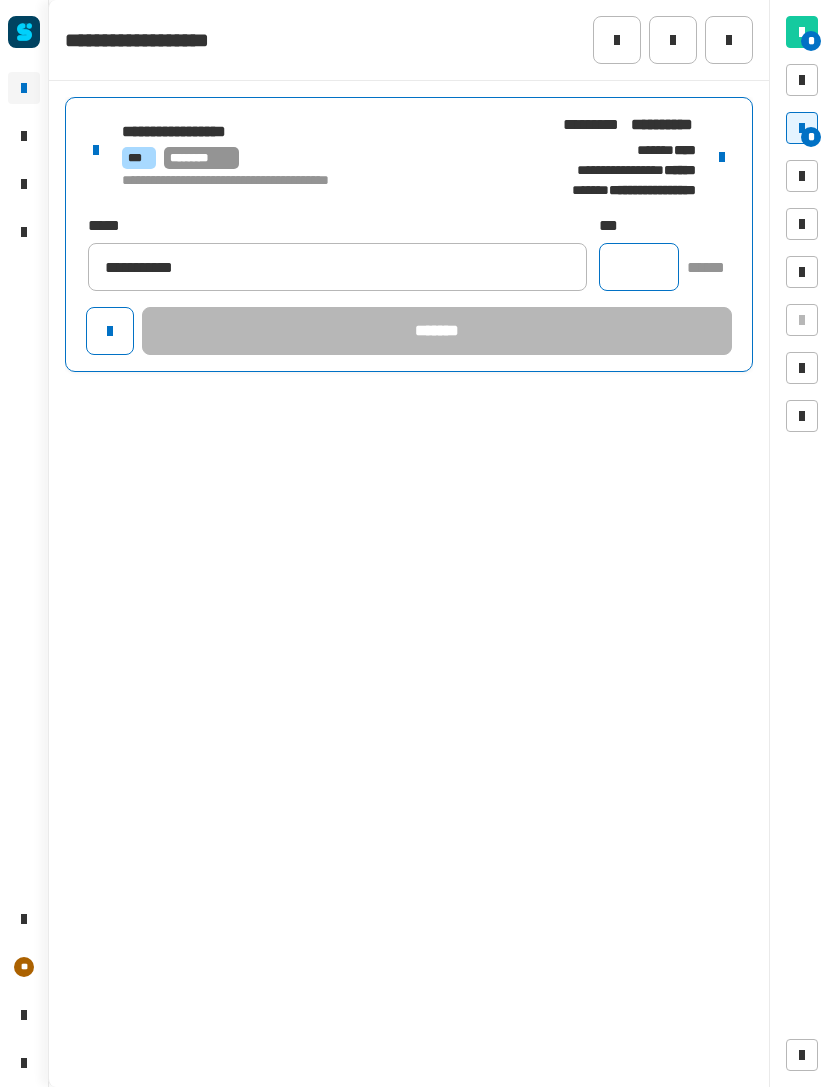 click 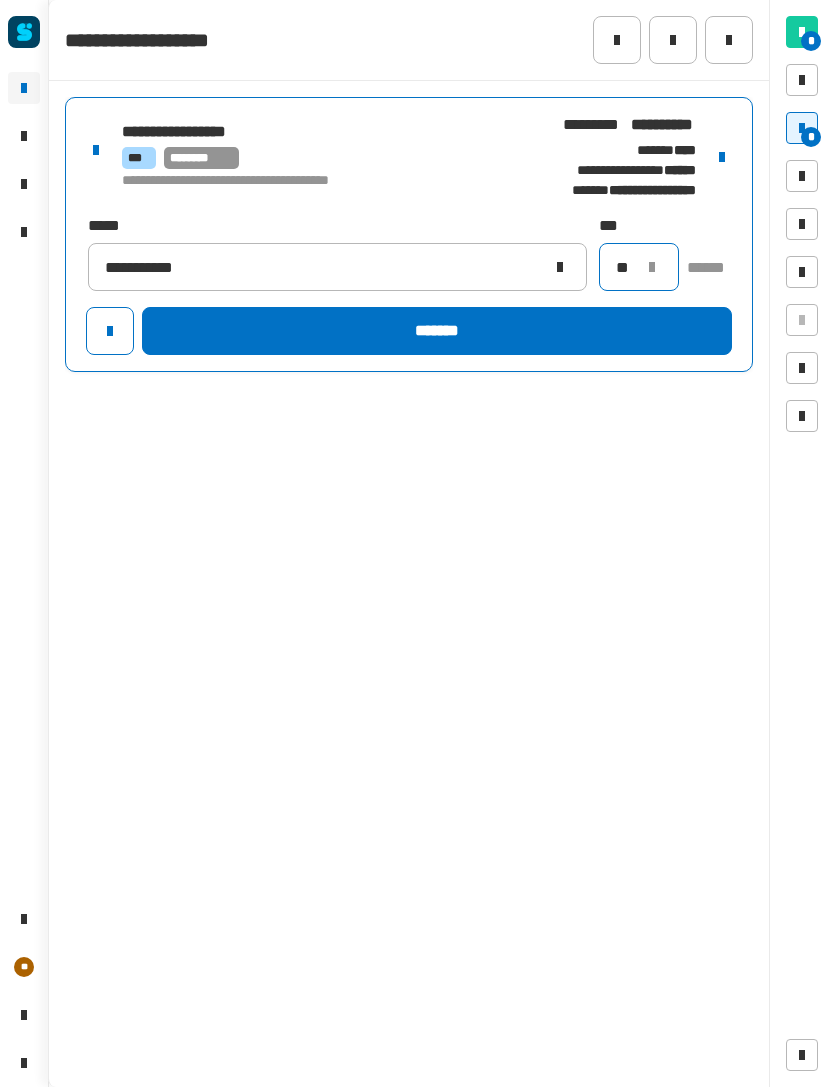 type on "**" 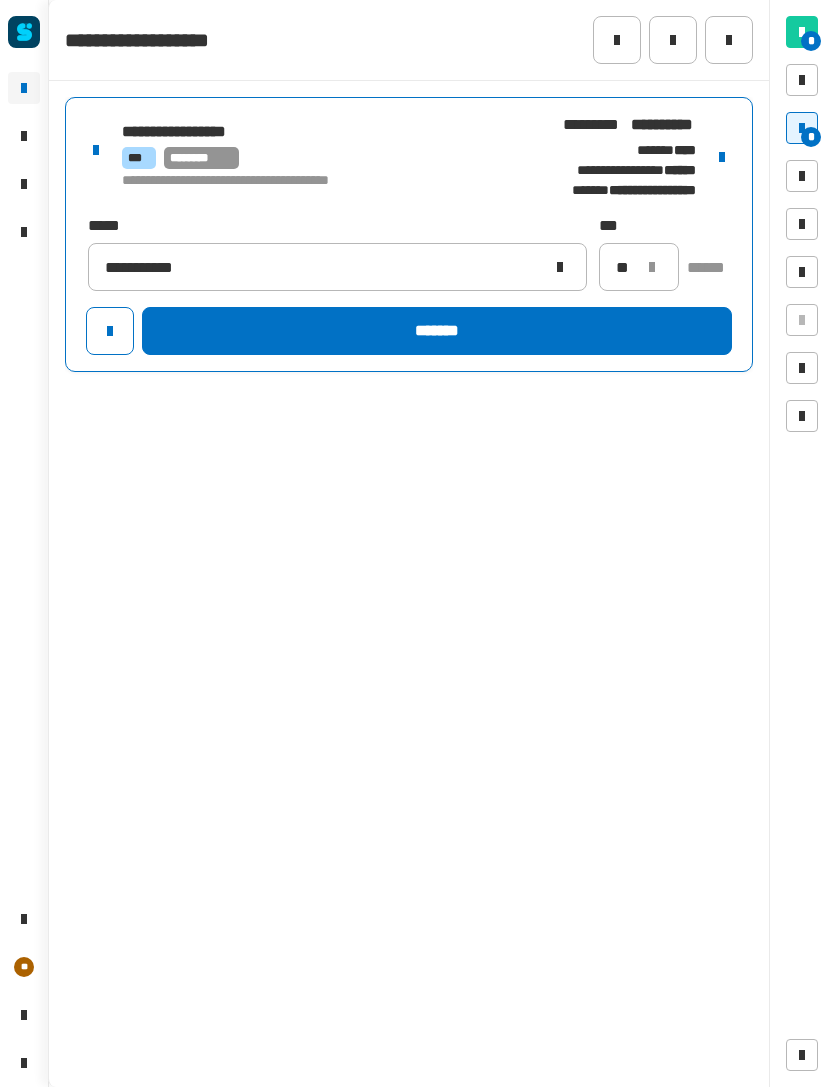 click on "*******" 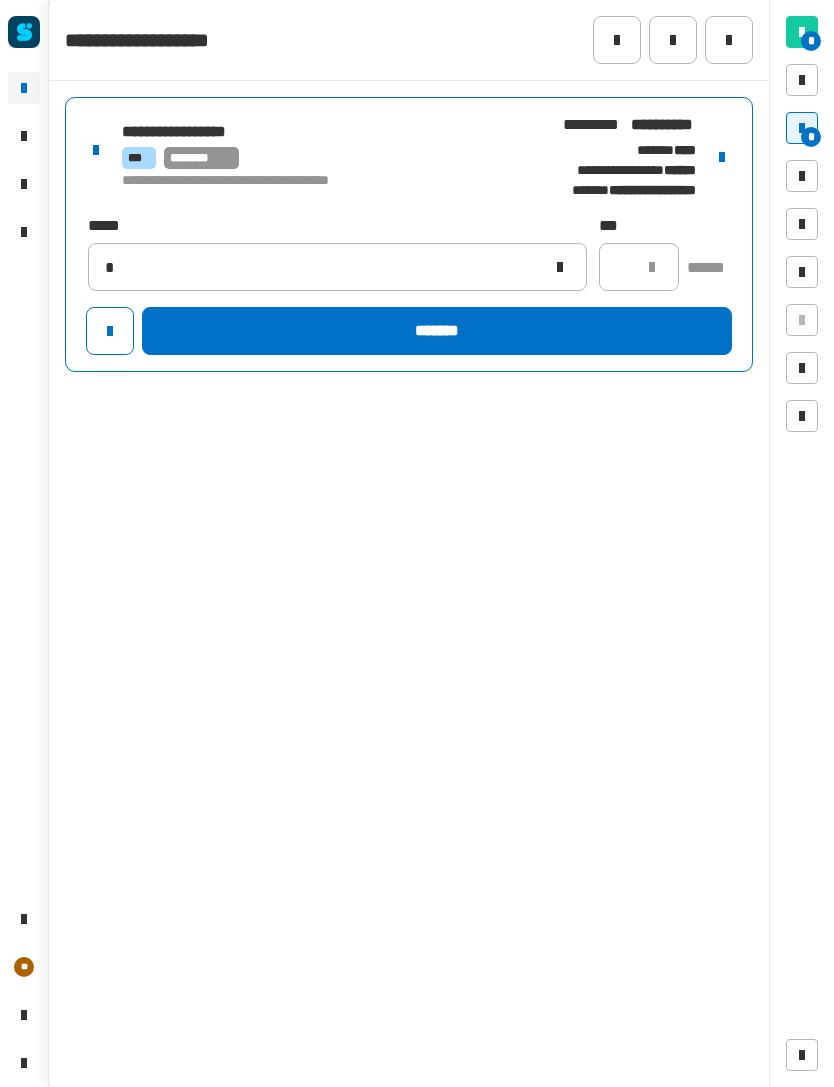 type 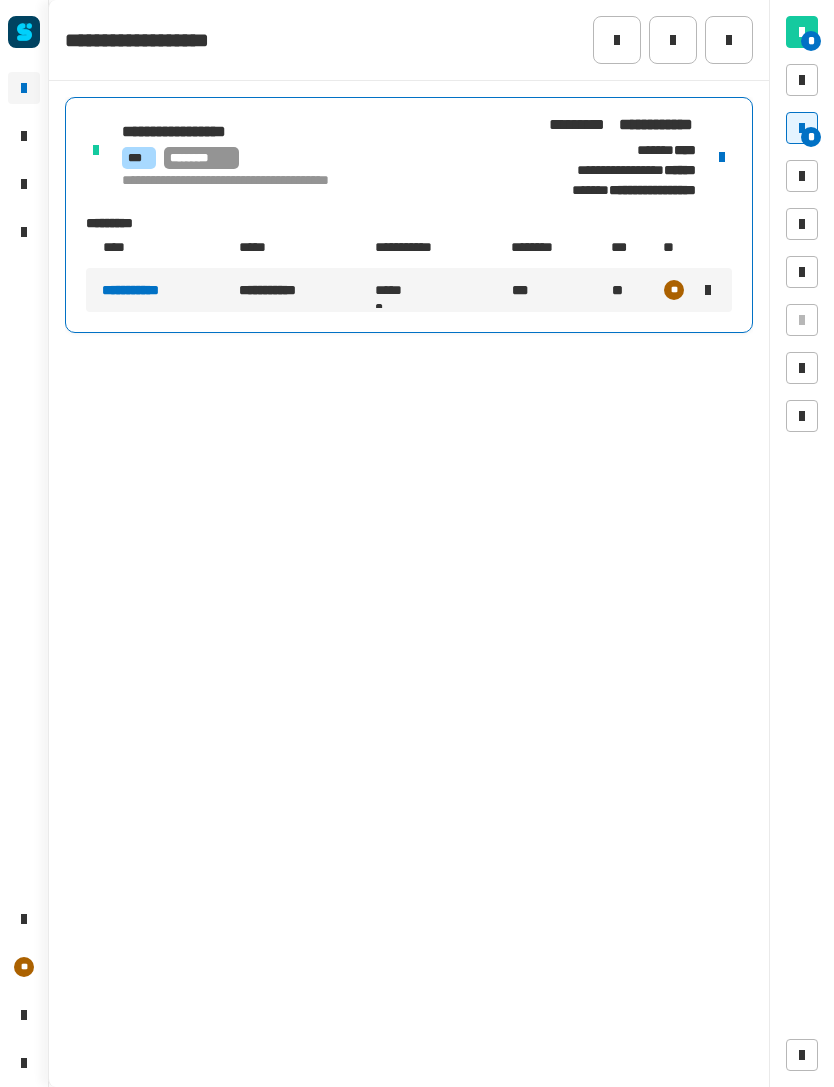 click 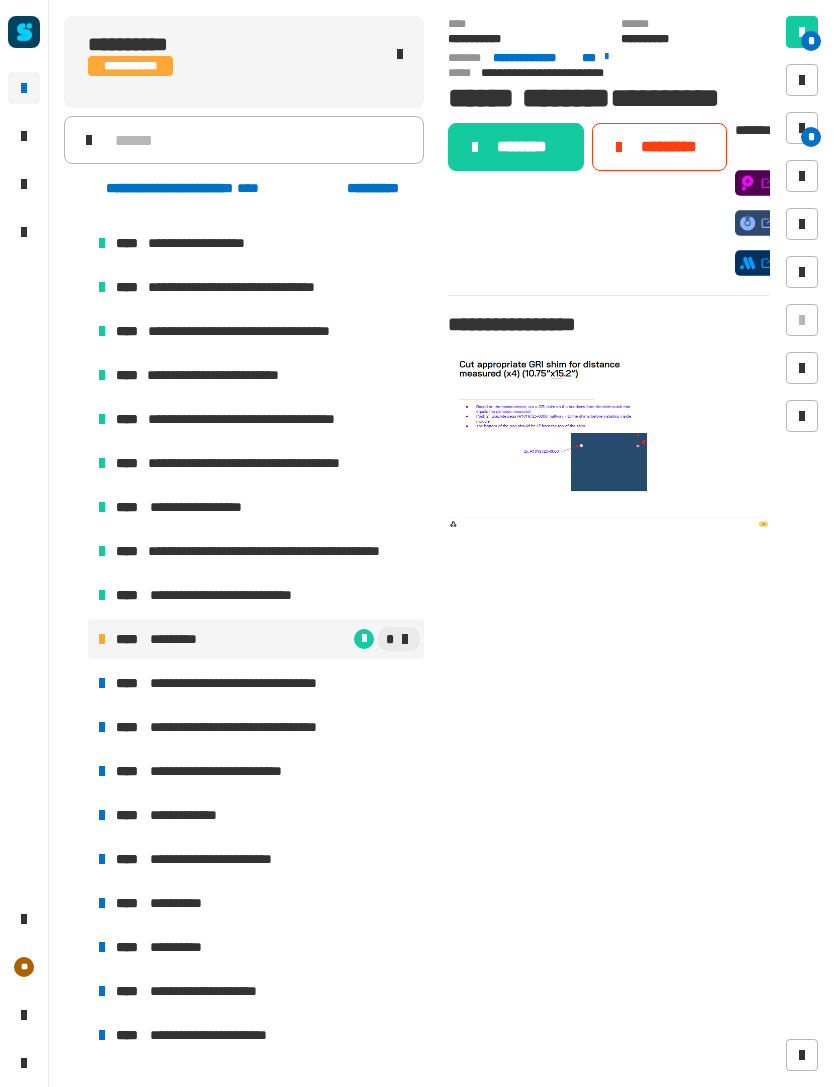 click on "********" 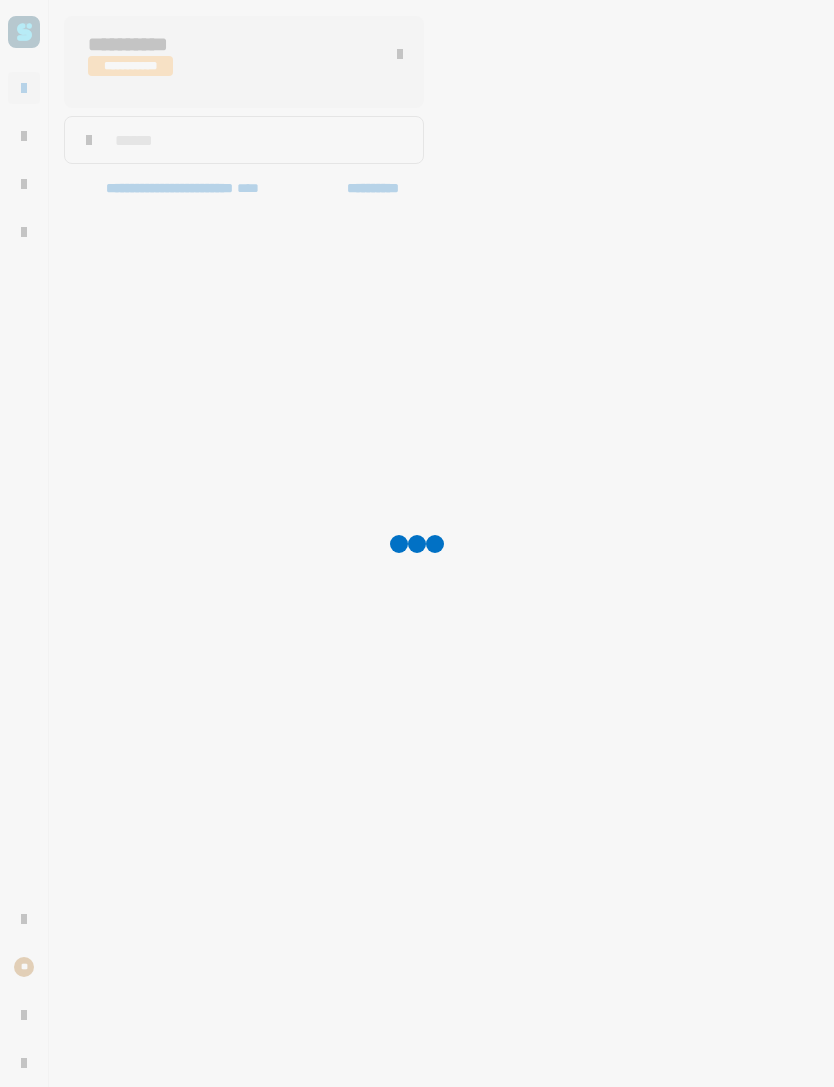 scroll, scrollTop: 385, scrollLeft: 0, axis: vertical 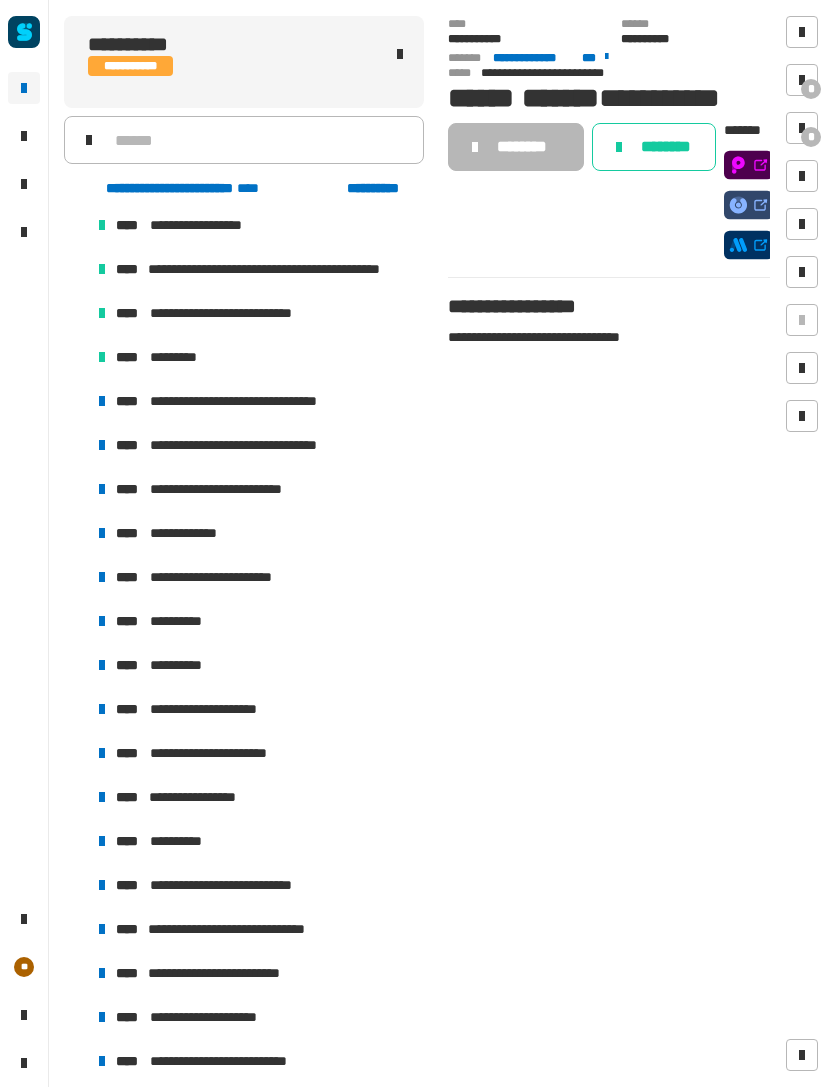 click on "[FIRST] [LAST]" at bounding box center [248, 401] 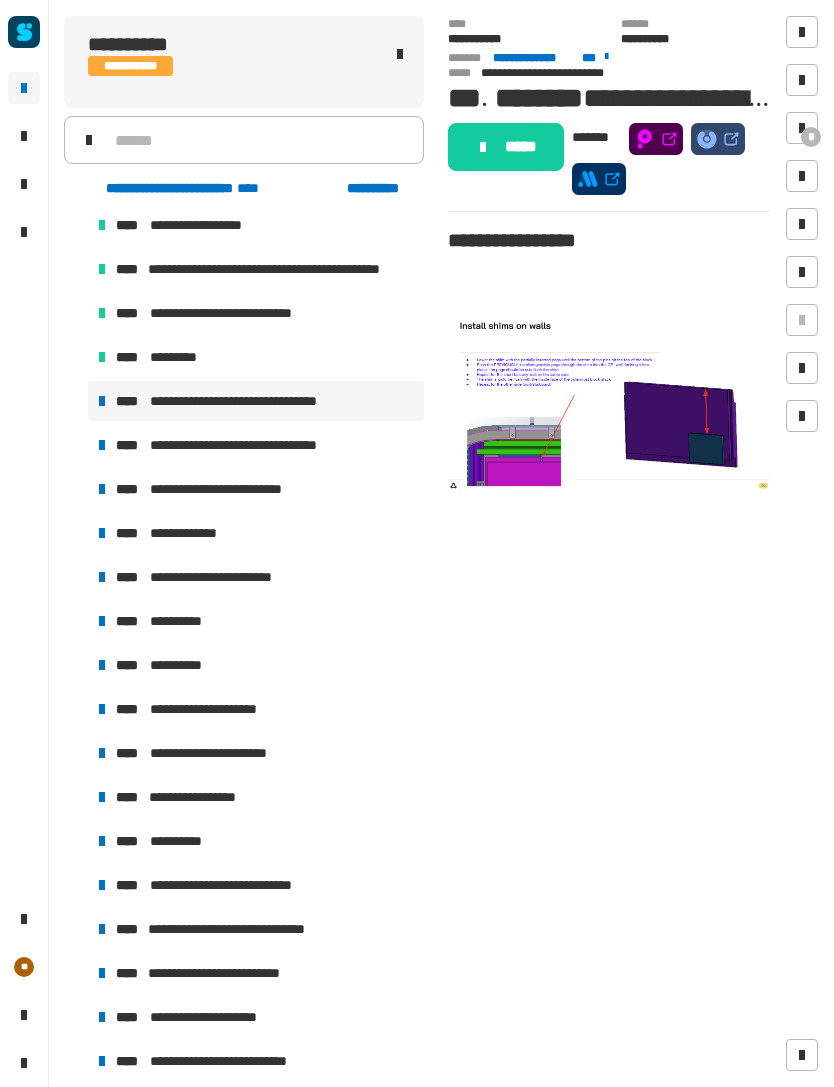 click on "*" at bounding box center (811, 137) 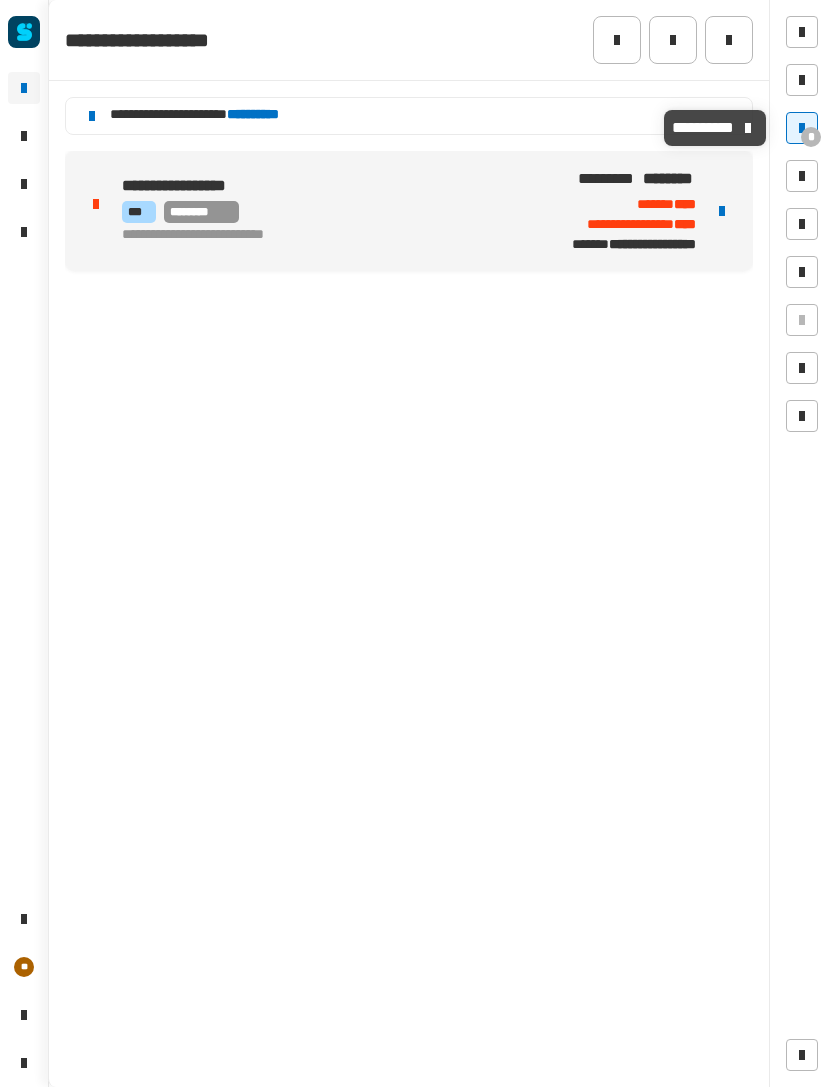 click at bounding box center (722, 211) 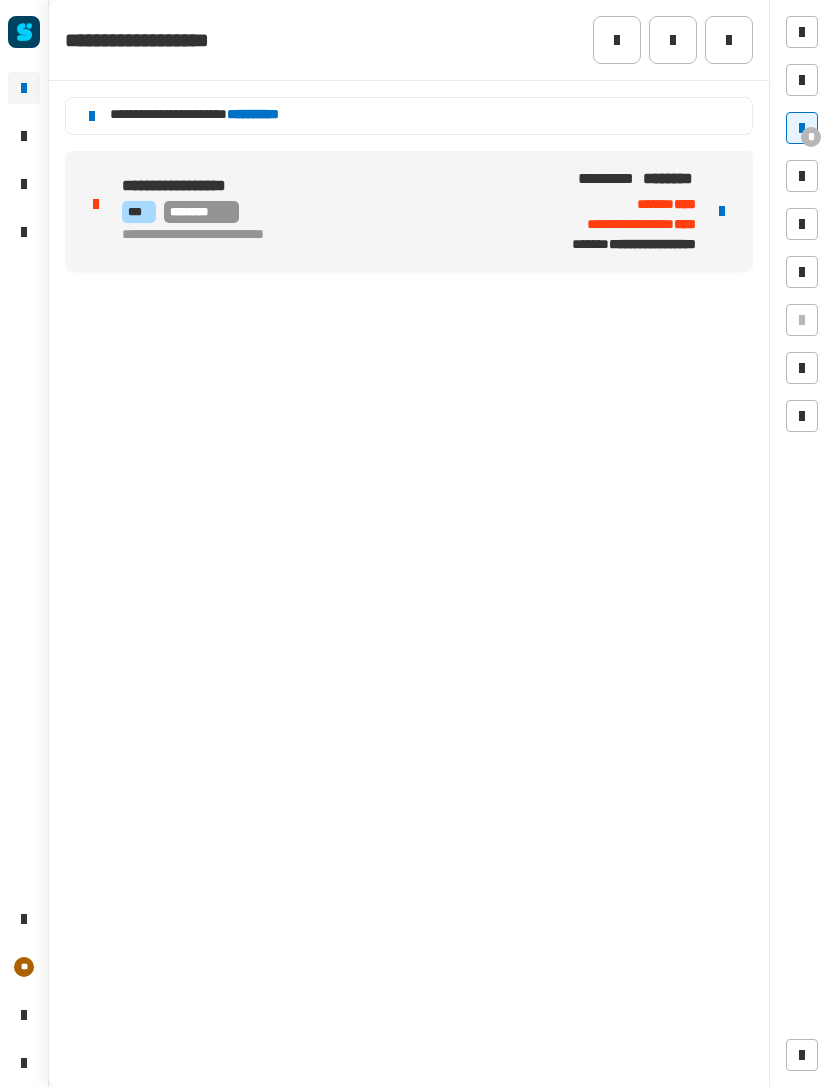 click on "[NAME] [LAST NAME], [ADDRESS], [CITY], [STATE] [ZIP], [COUNTRY] [PHONE]" 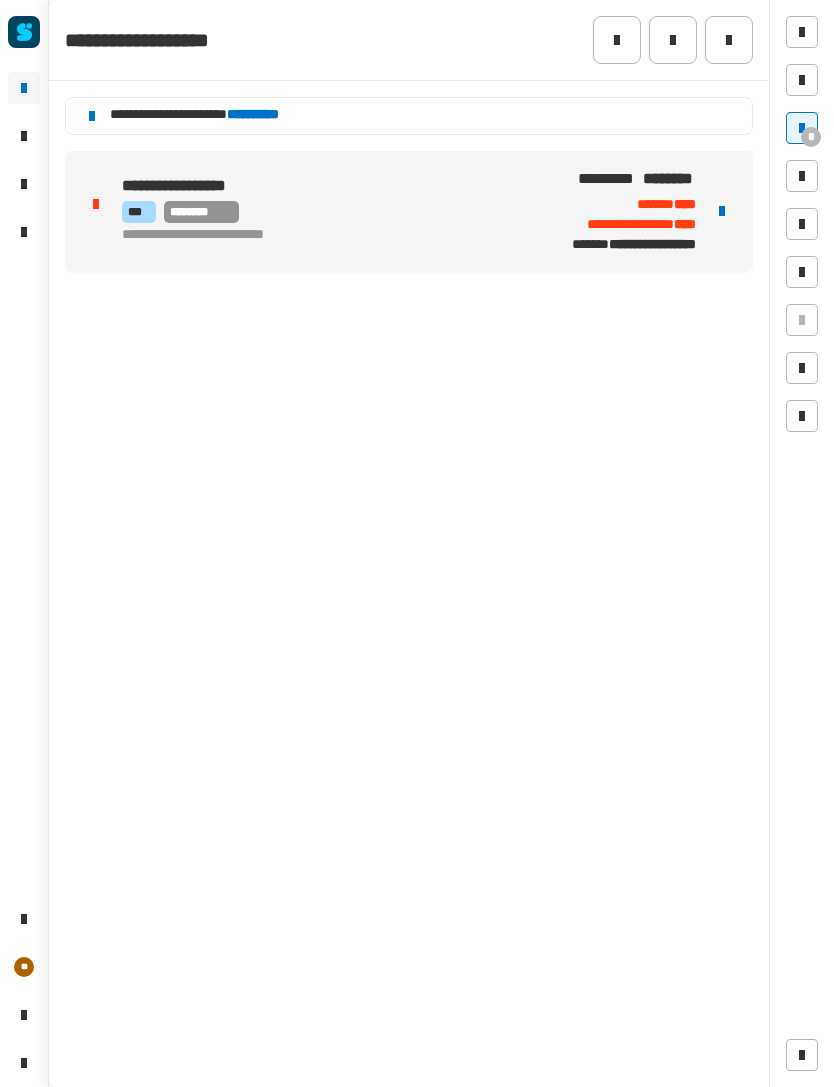 click on "[NAME] [LAST NAME], [ADDRESS], [CITY], [STATE] [ZIP], [COUNTRY] [PHONE]" at bounding box center (409, 211) 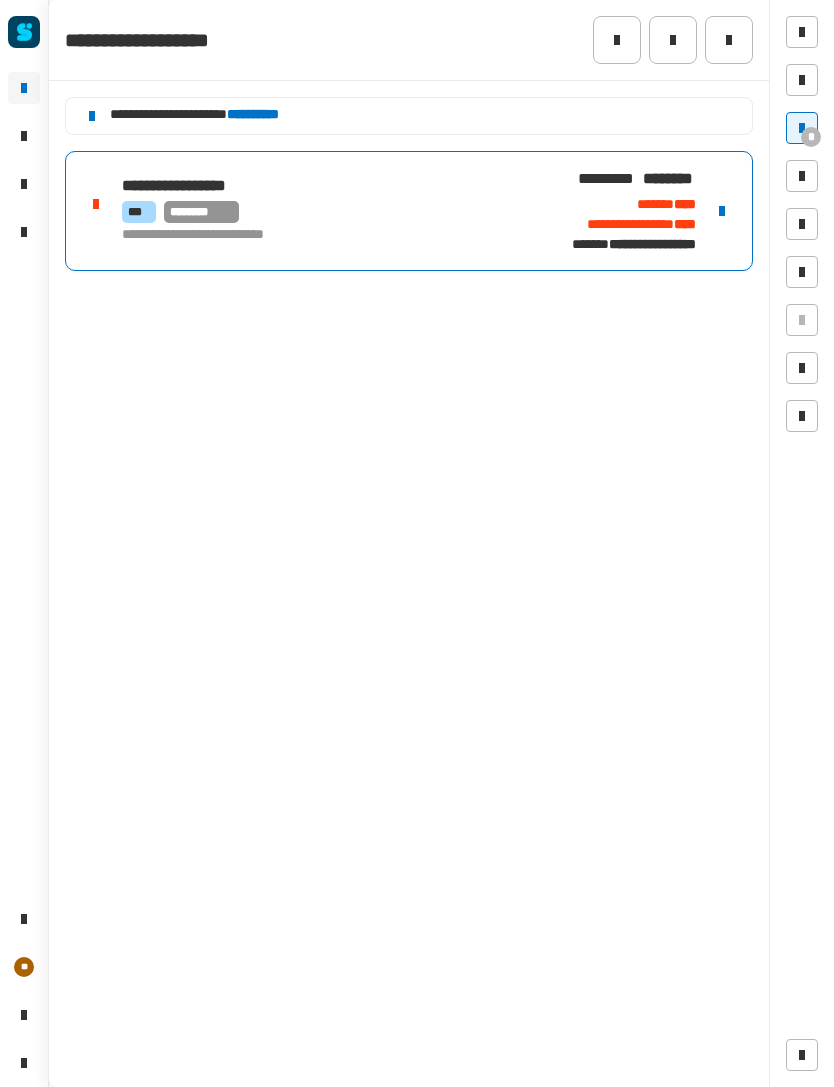 click 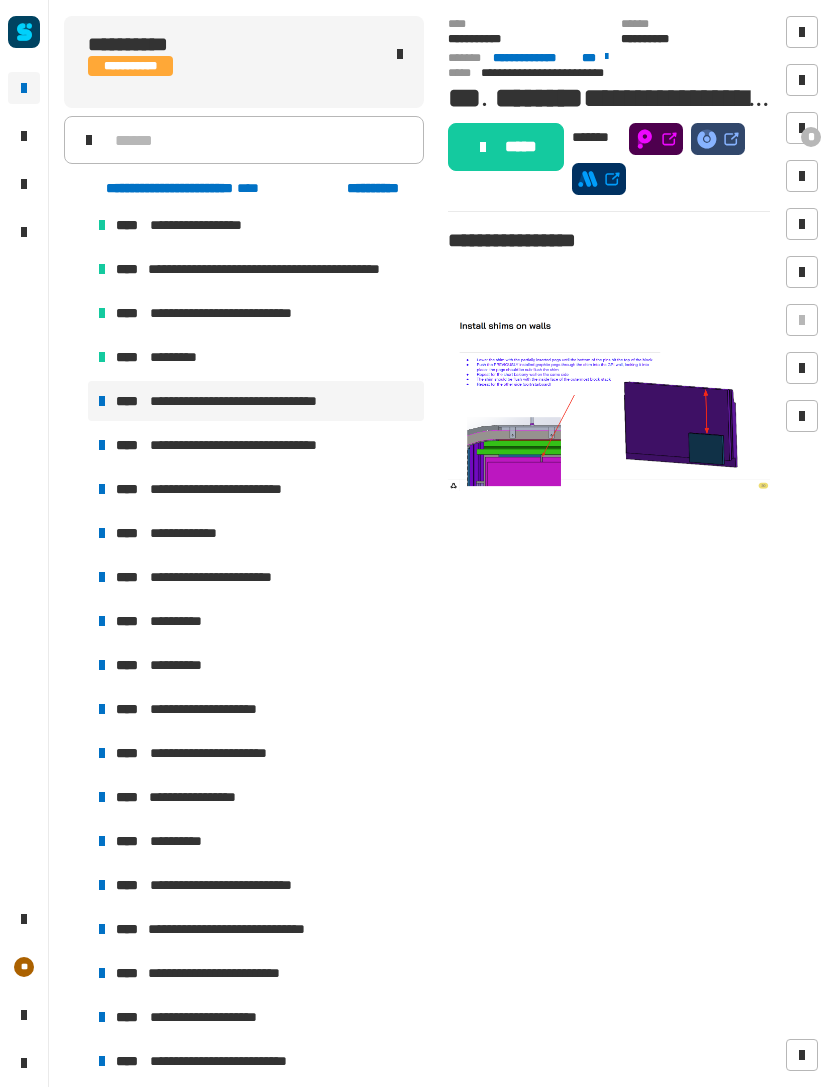 click on "*****" 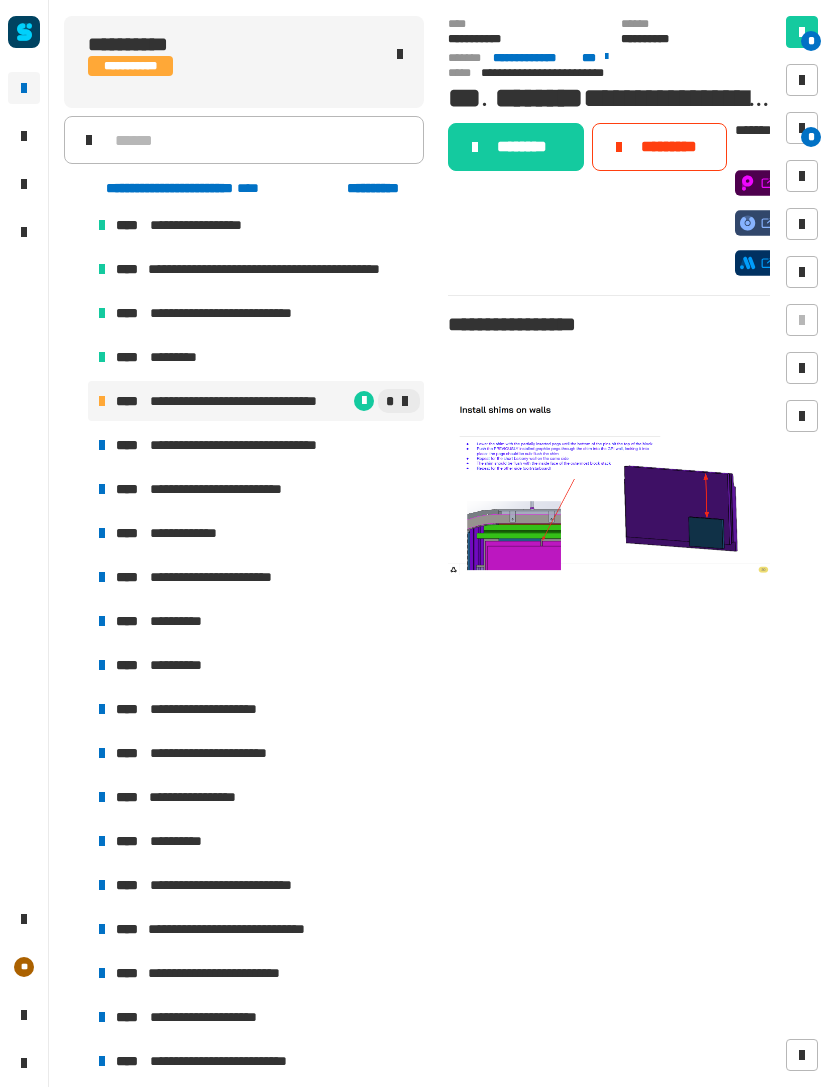 click on "*" at bounding box center [802, 128] 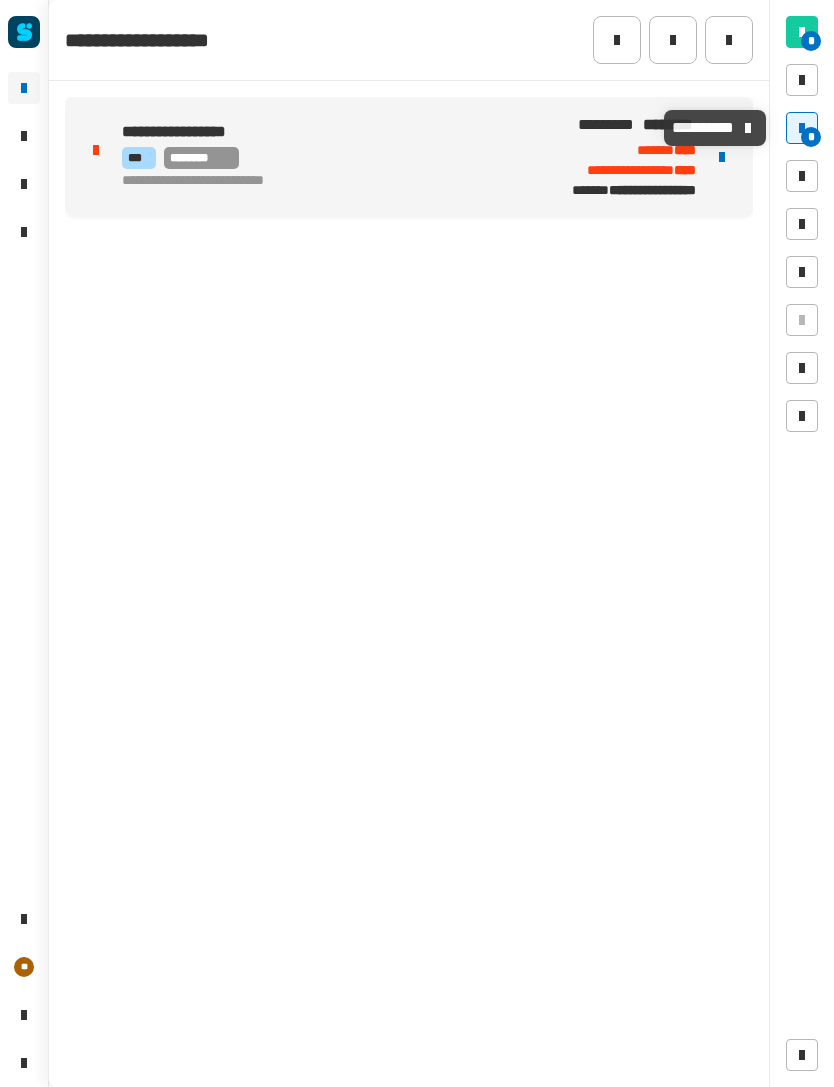 click at bounding box center [722, 157] 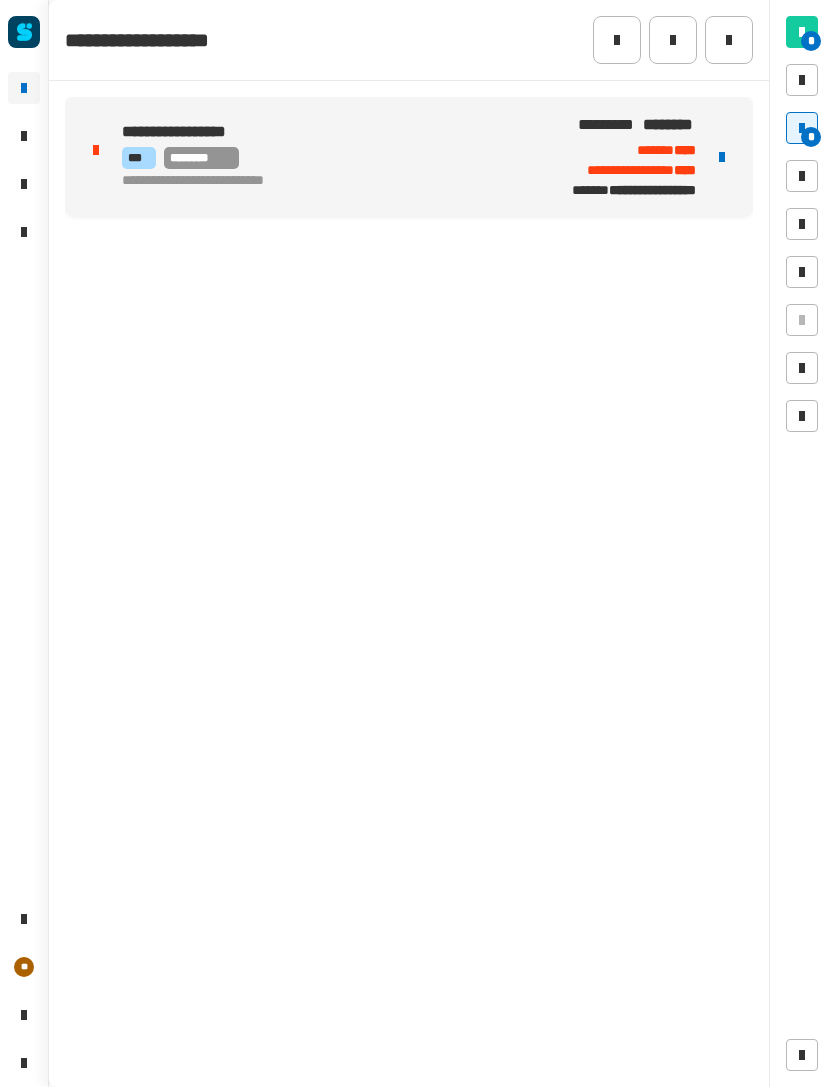 click on "**********" at bounding box center [318, 182] 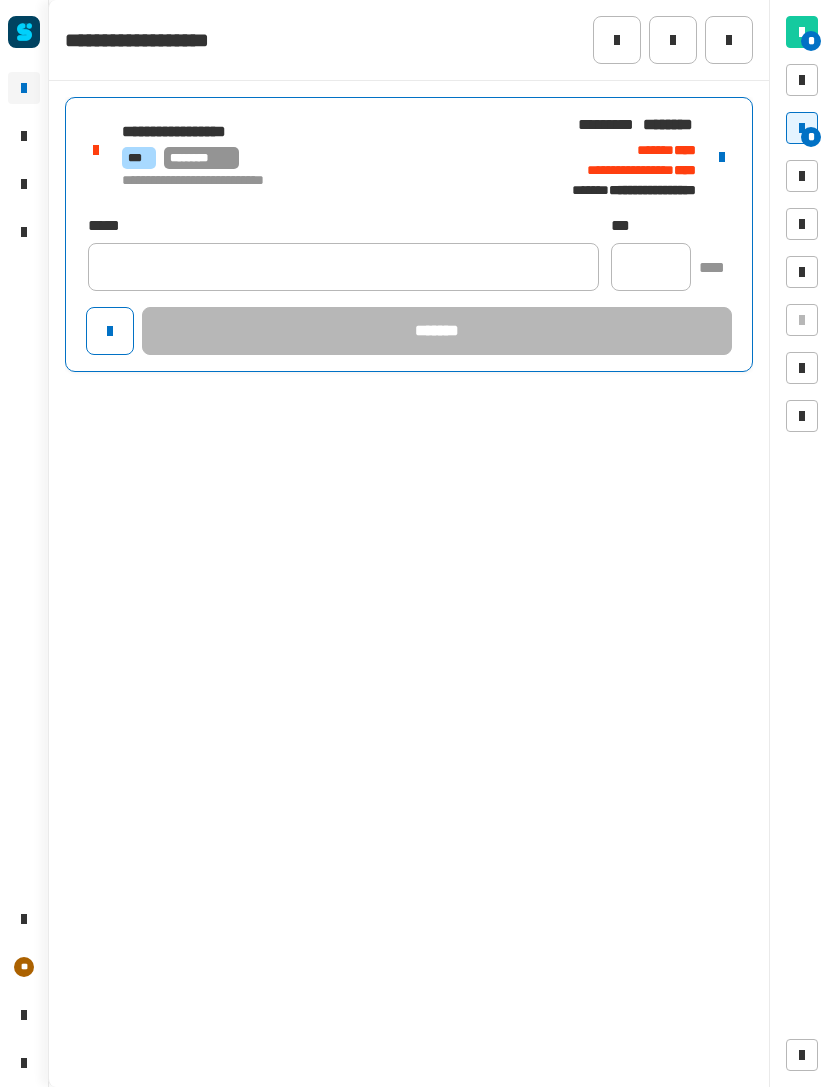 click on "**********" at bounding box center [318, 182] 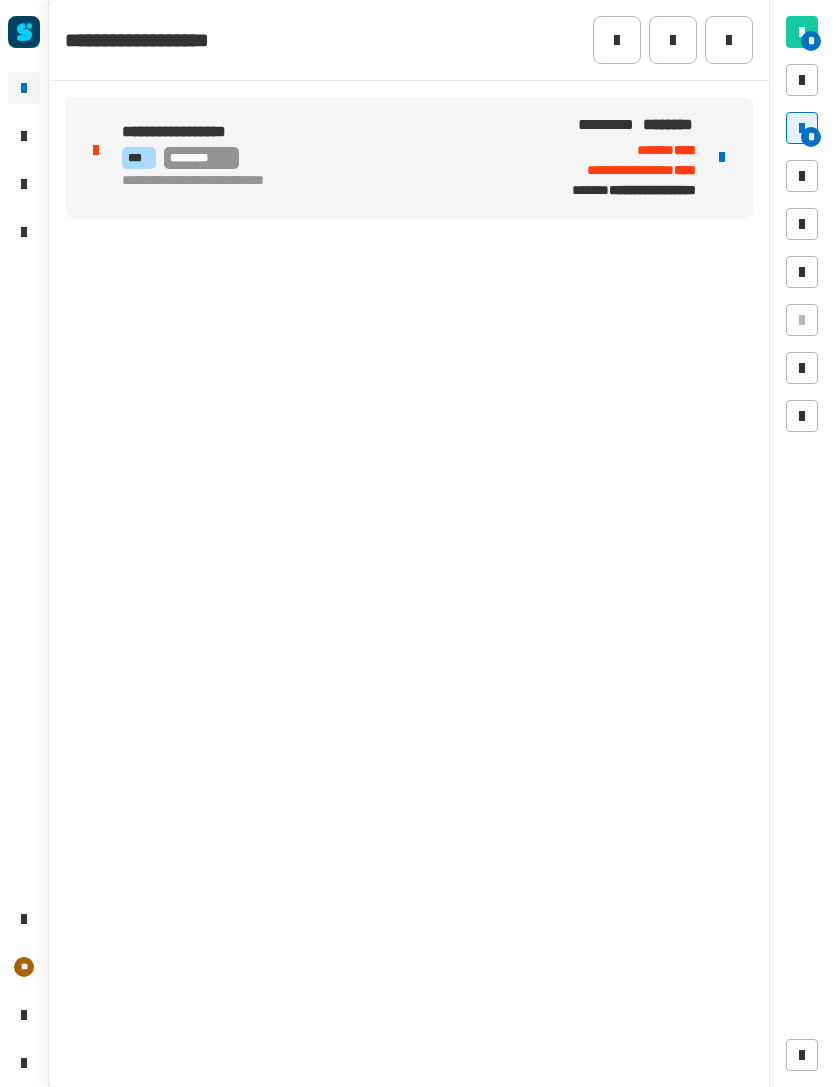 click on "*** ********" at bounding box center [318, 158] 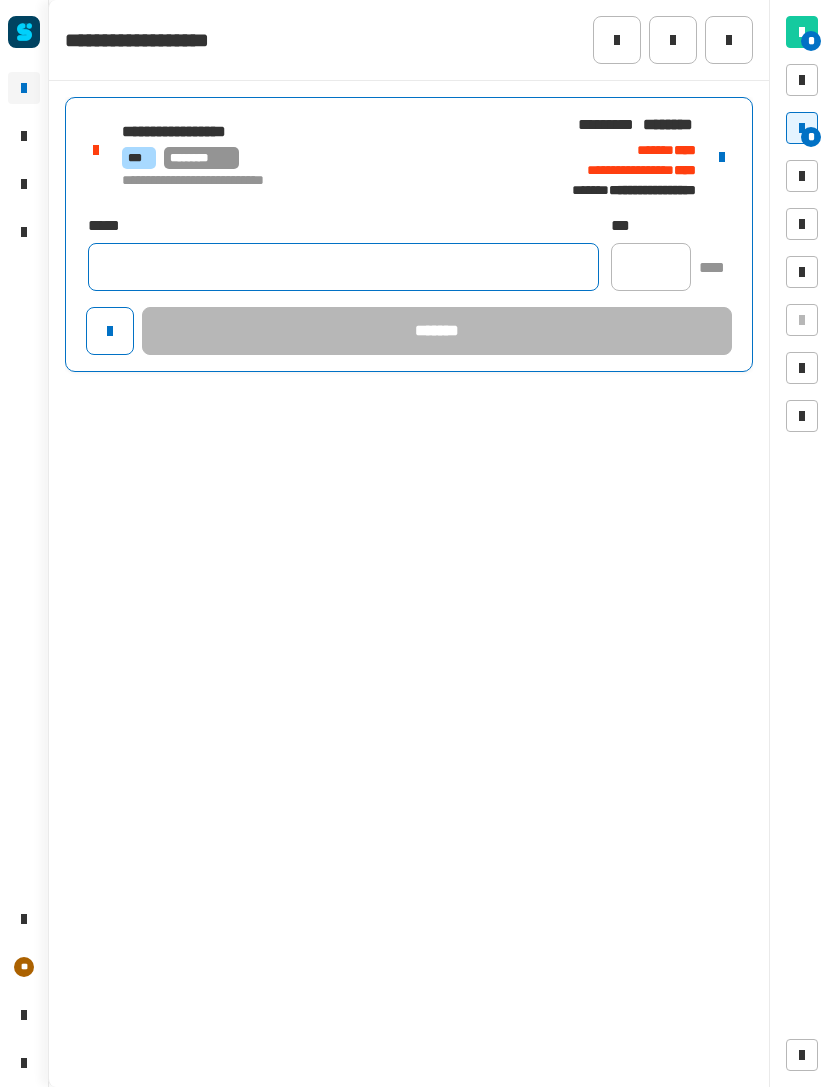 click 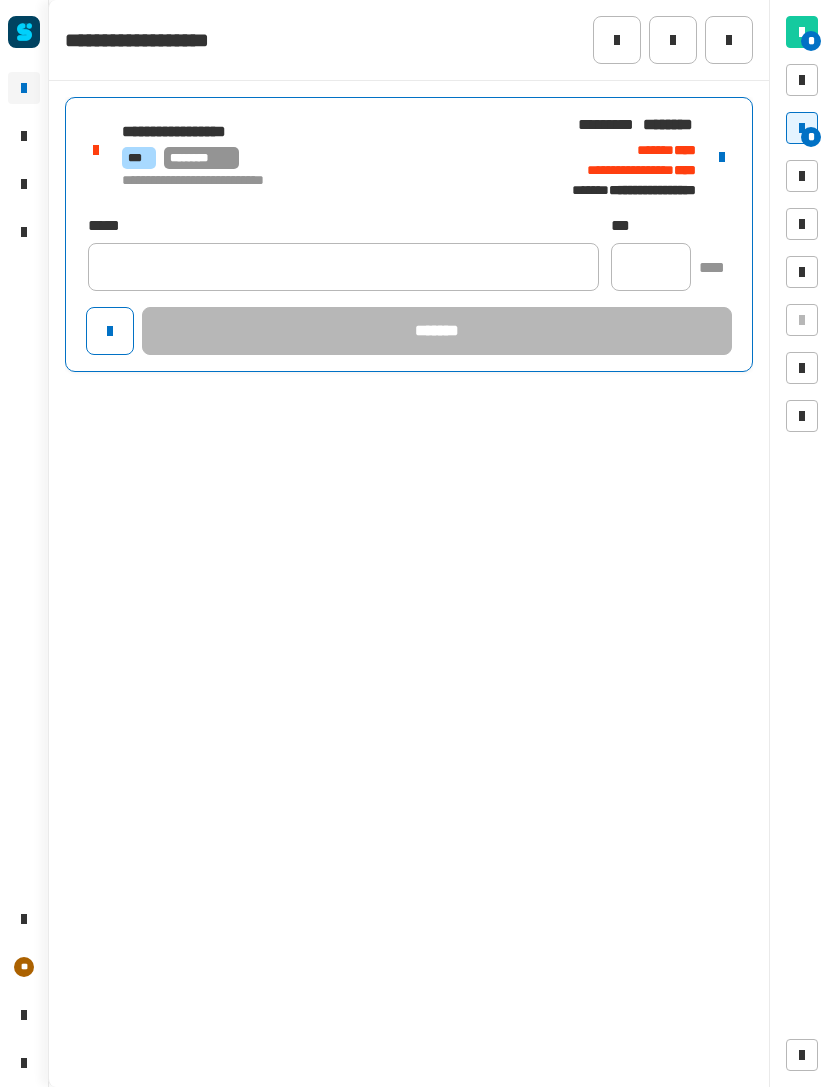 click 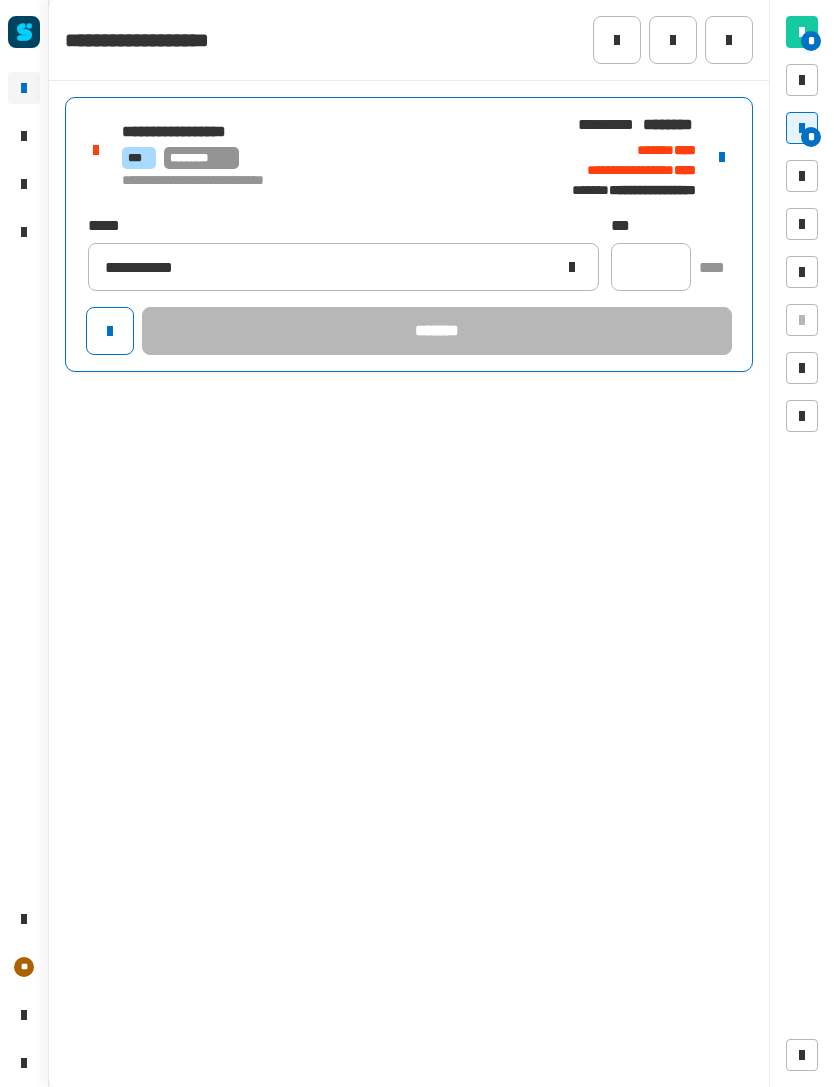 type on "**********" 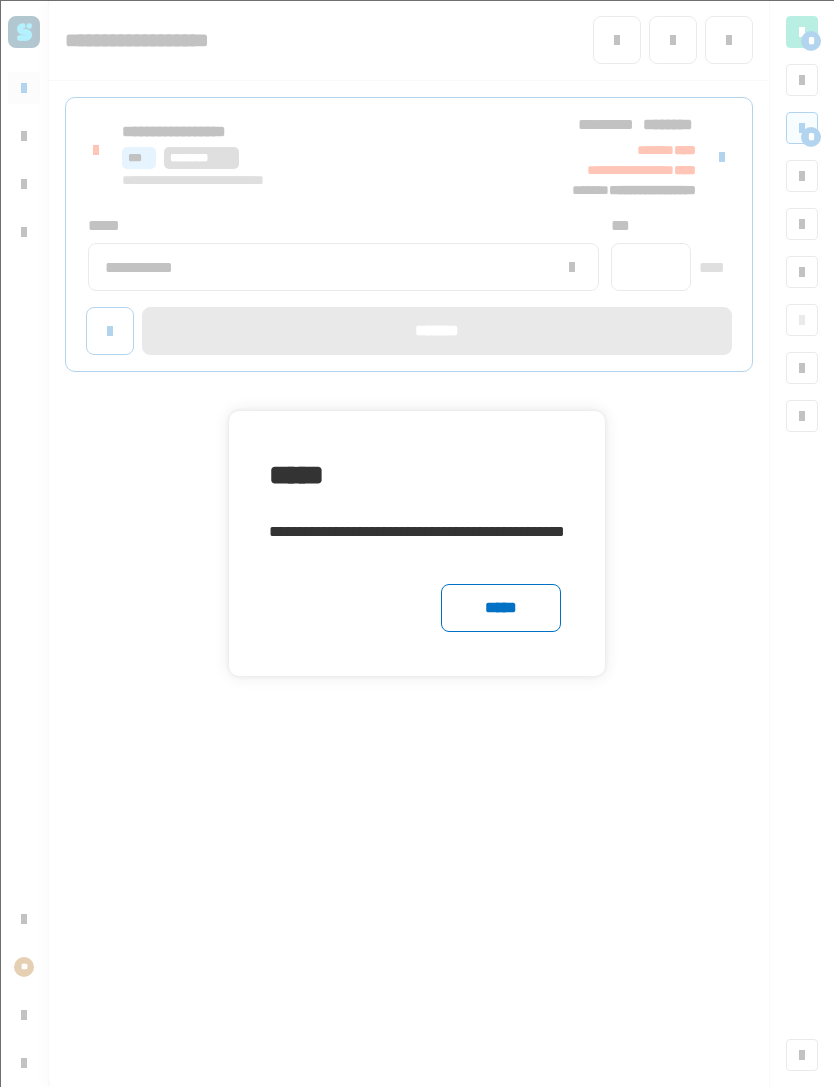 click on "*****" 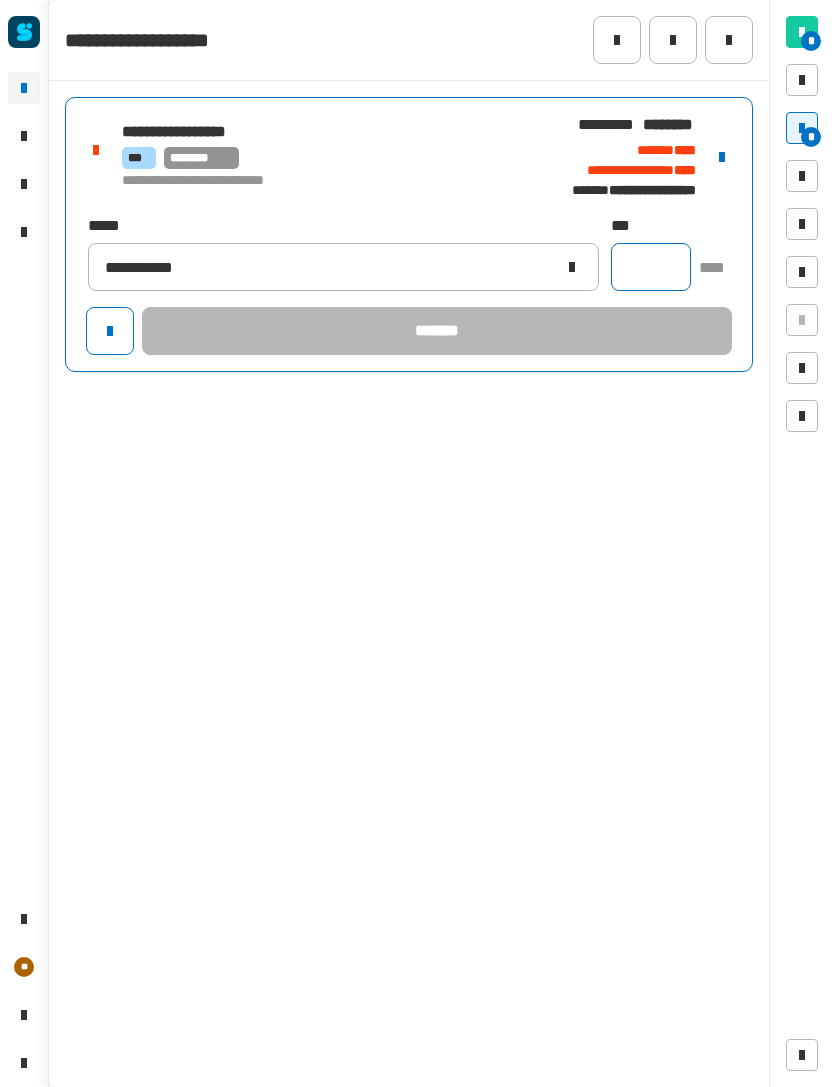 click 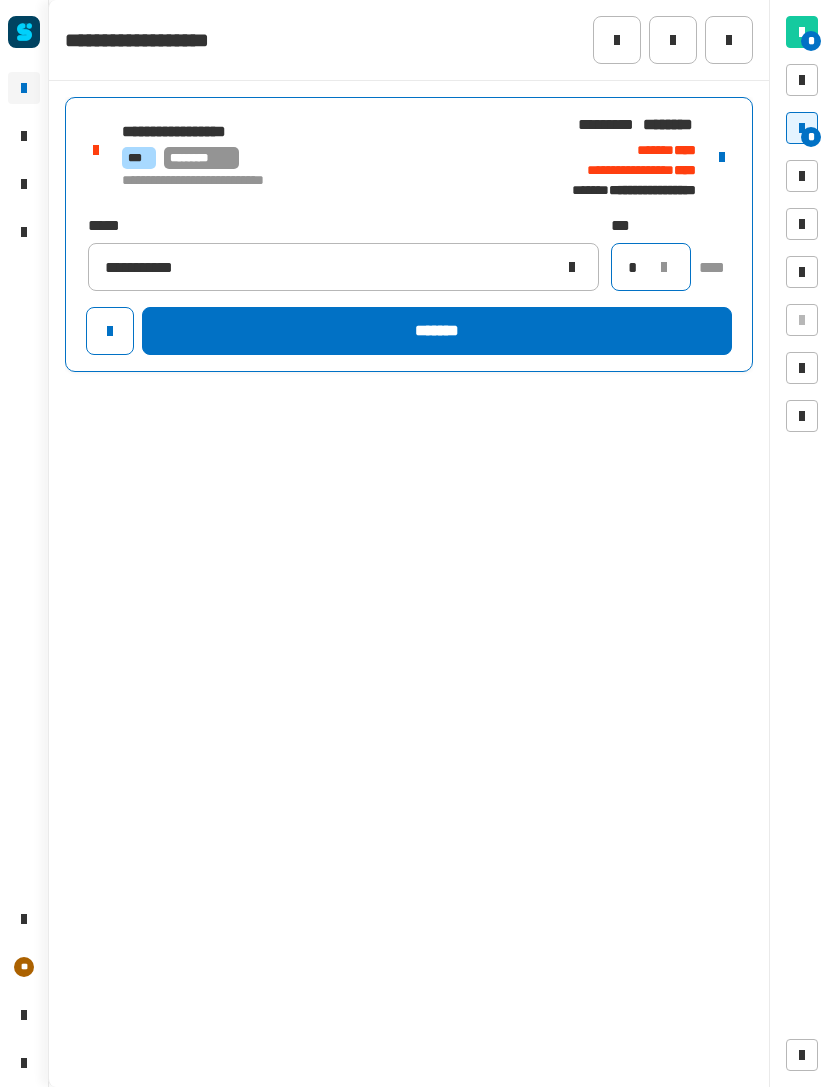 type on "*" 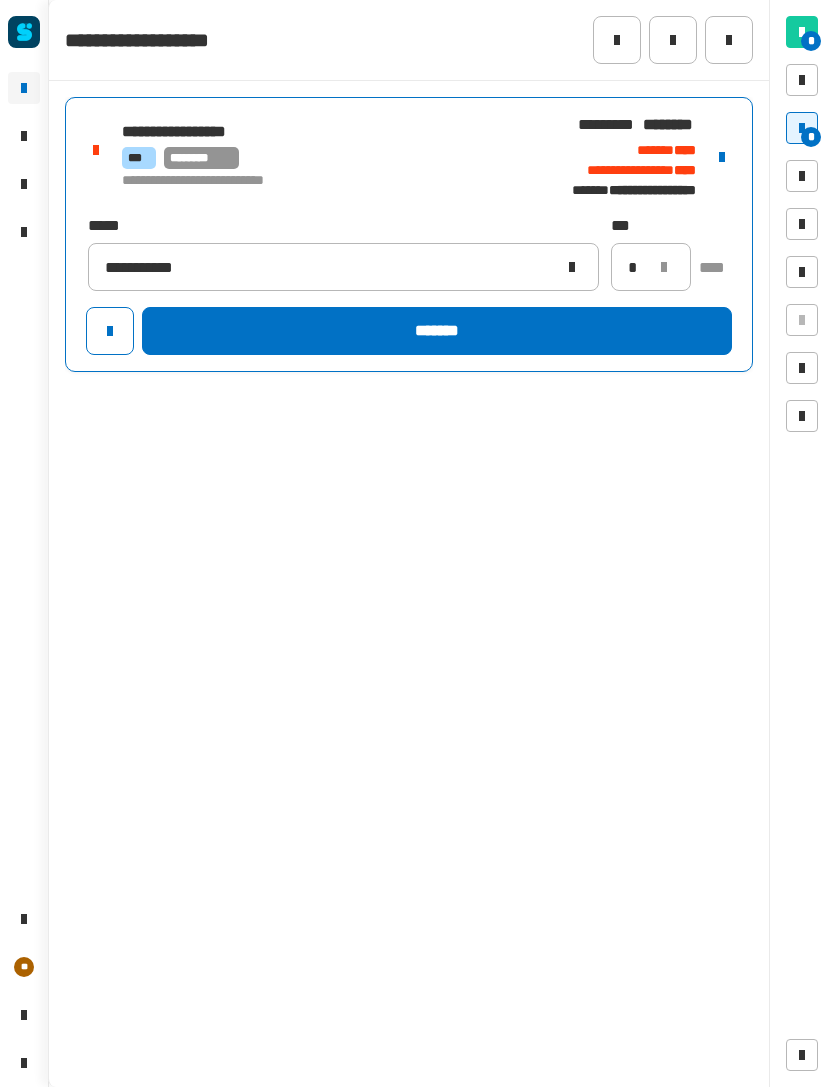 click on "*******" 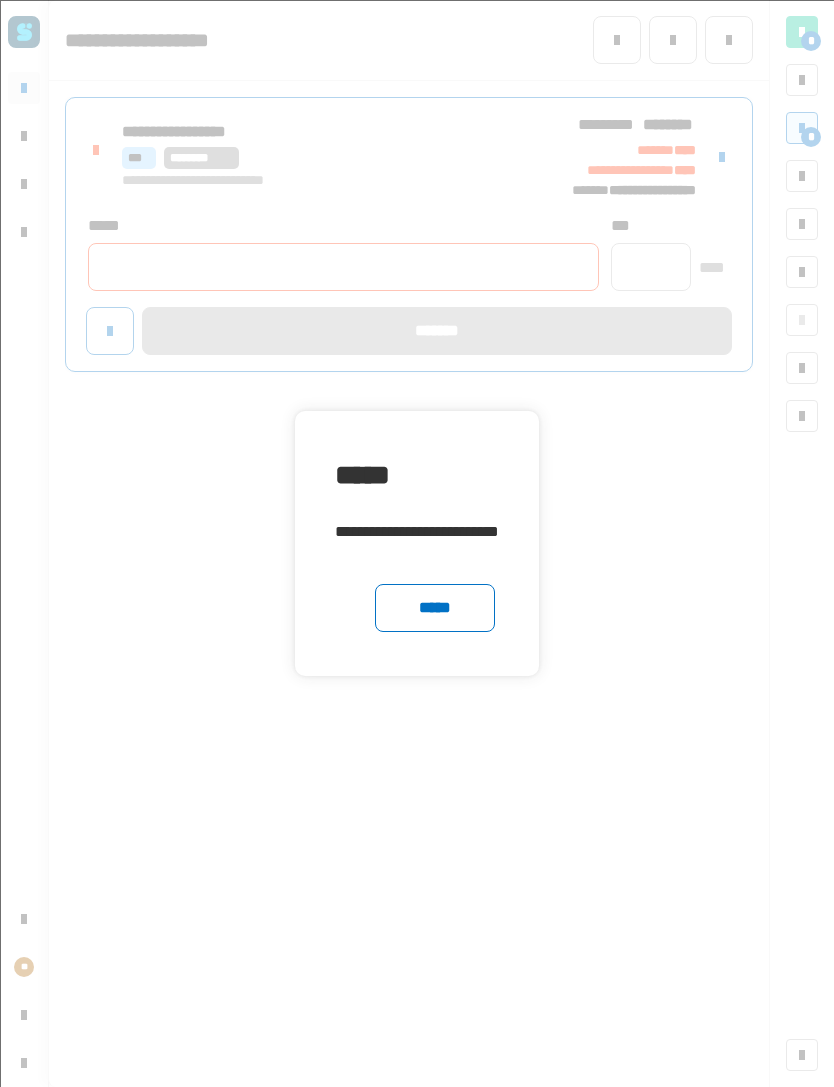 click on "*****" 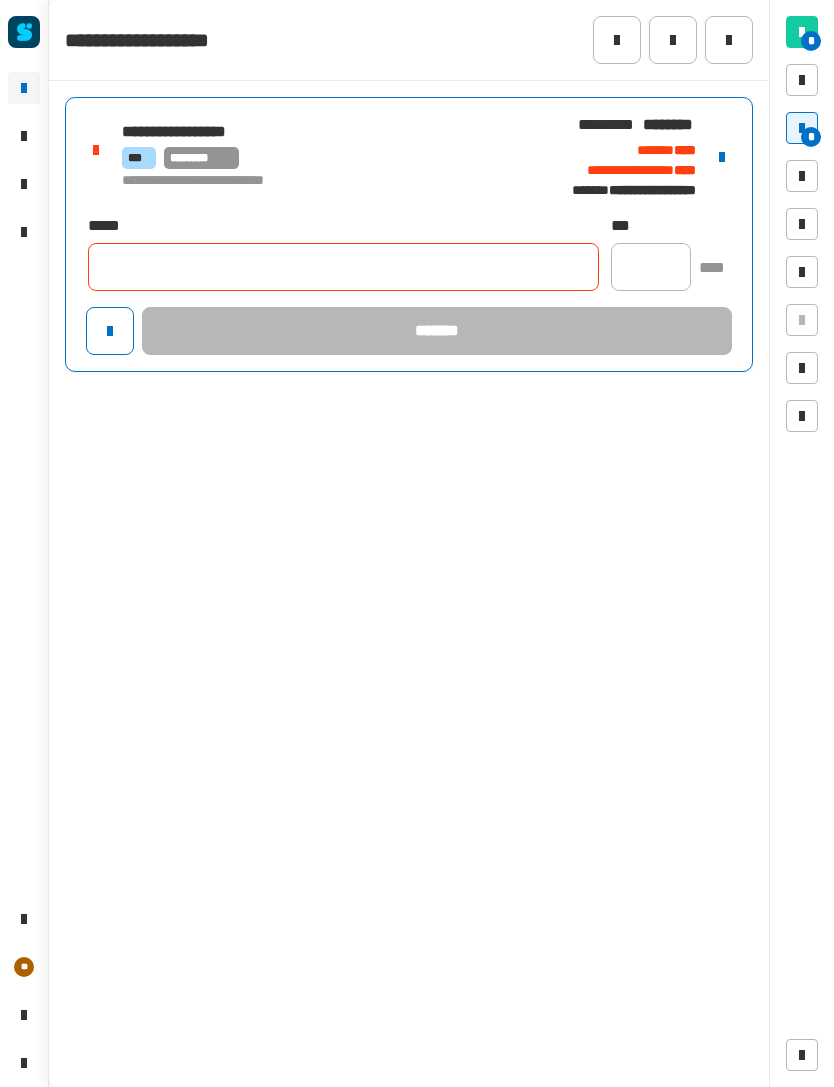 click 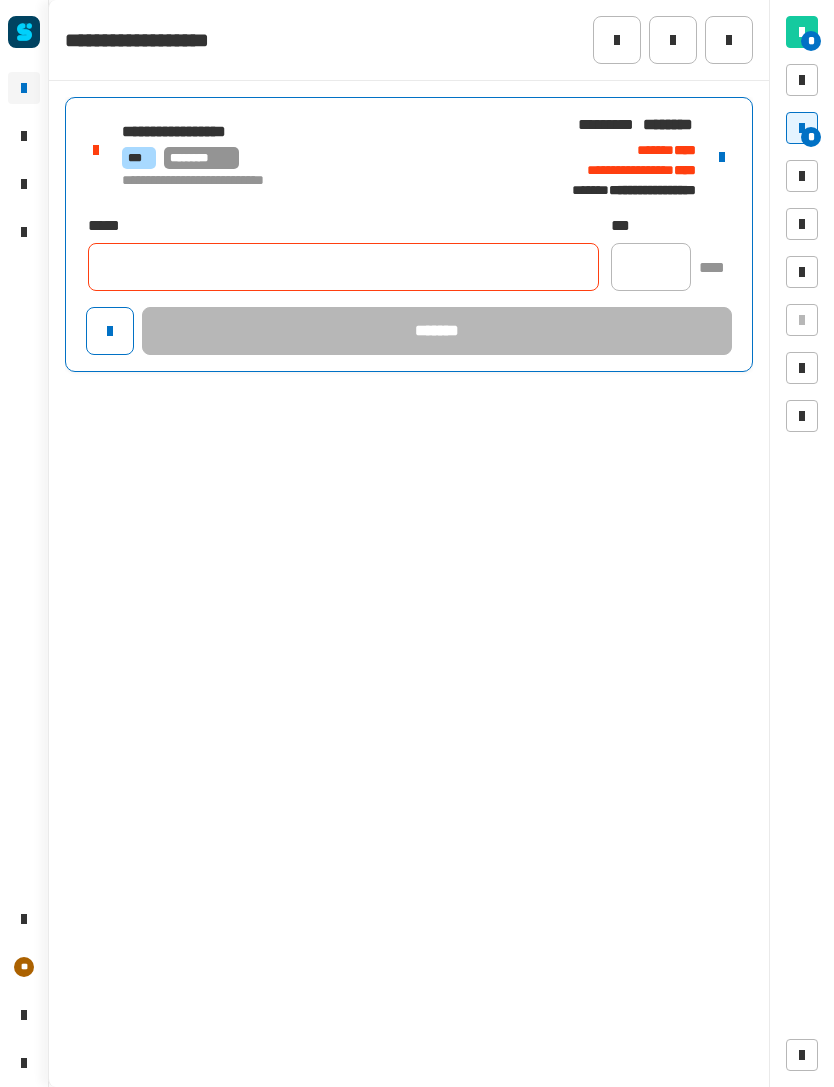 click 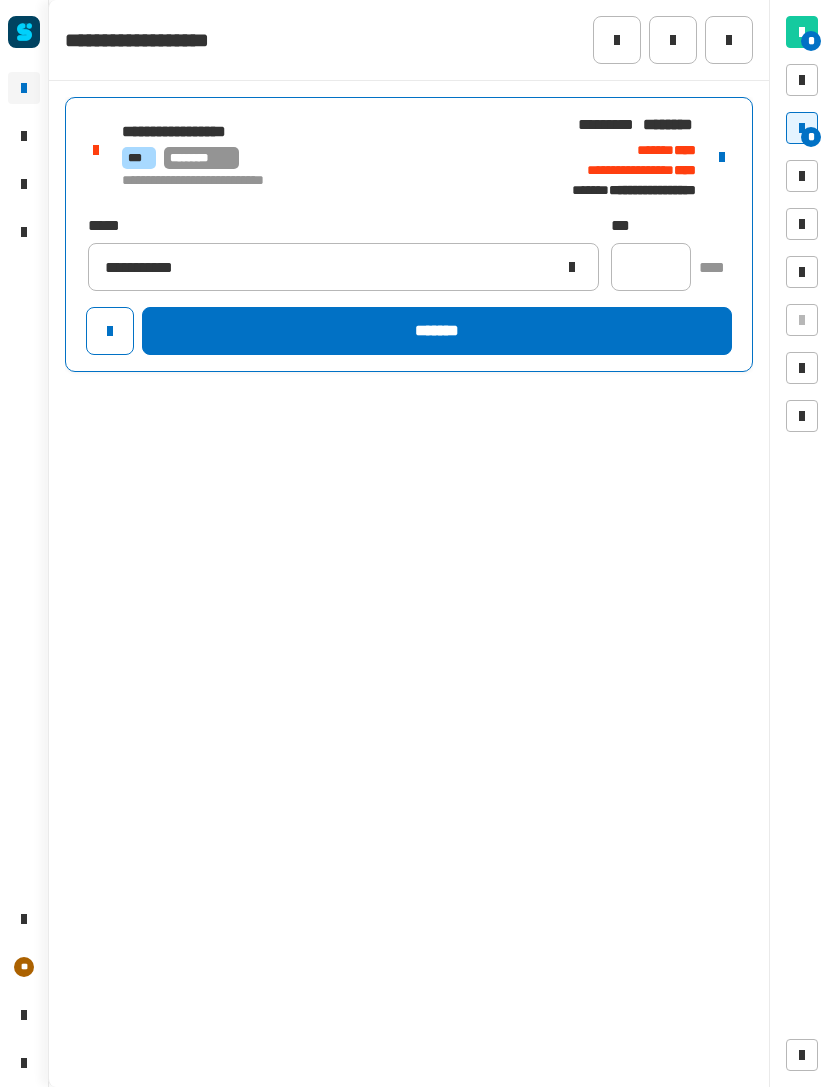 type on "**********" 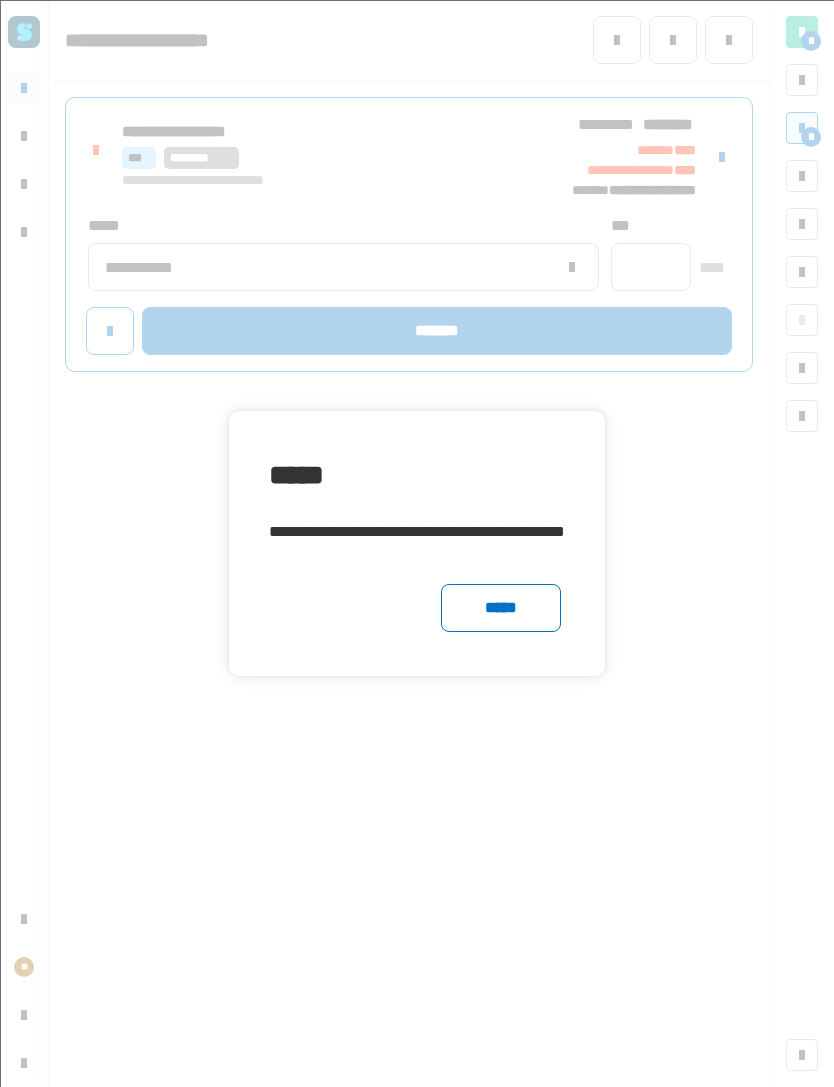 click on "*****" 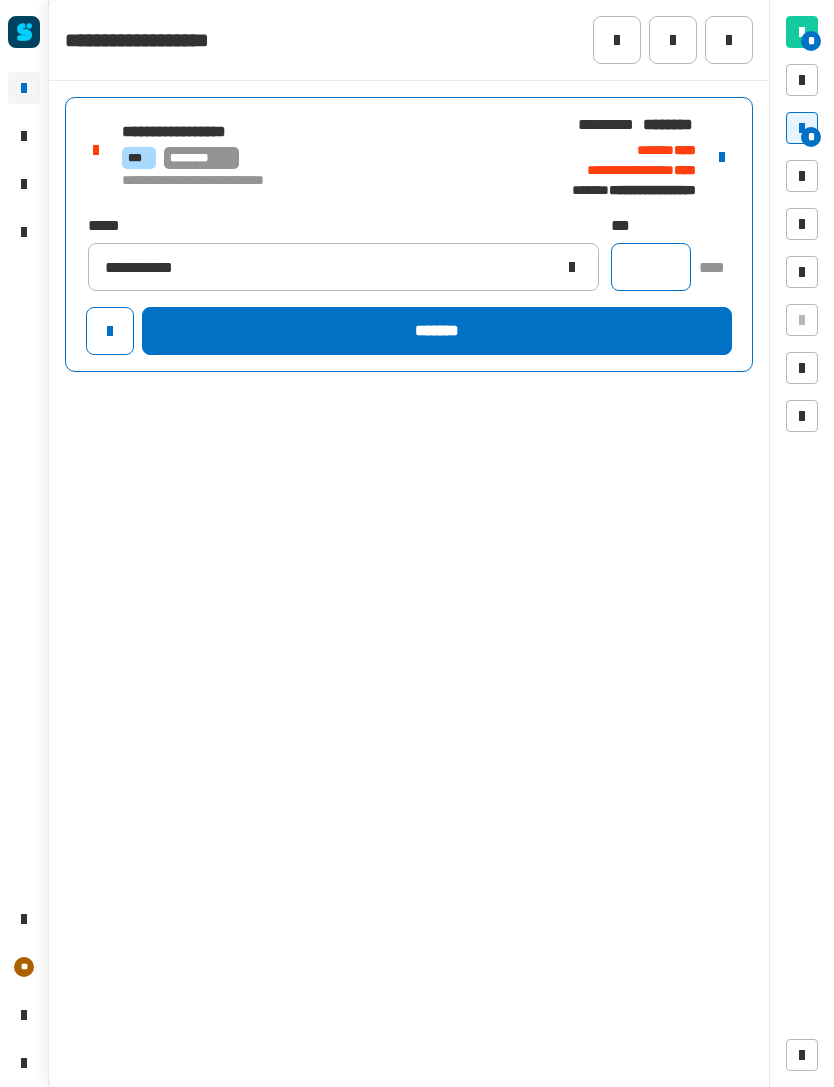 click 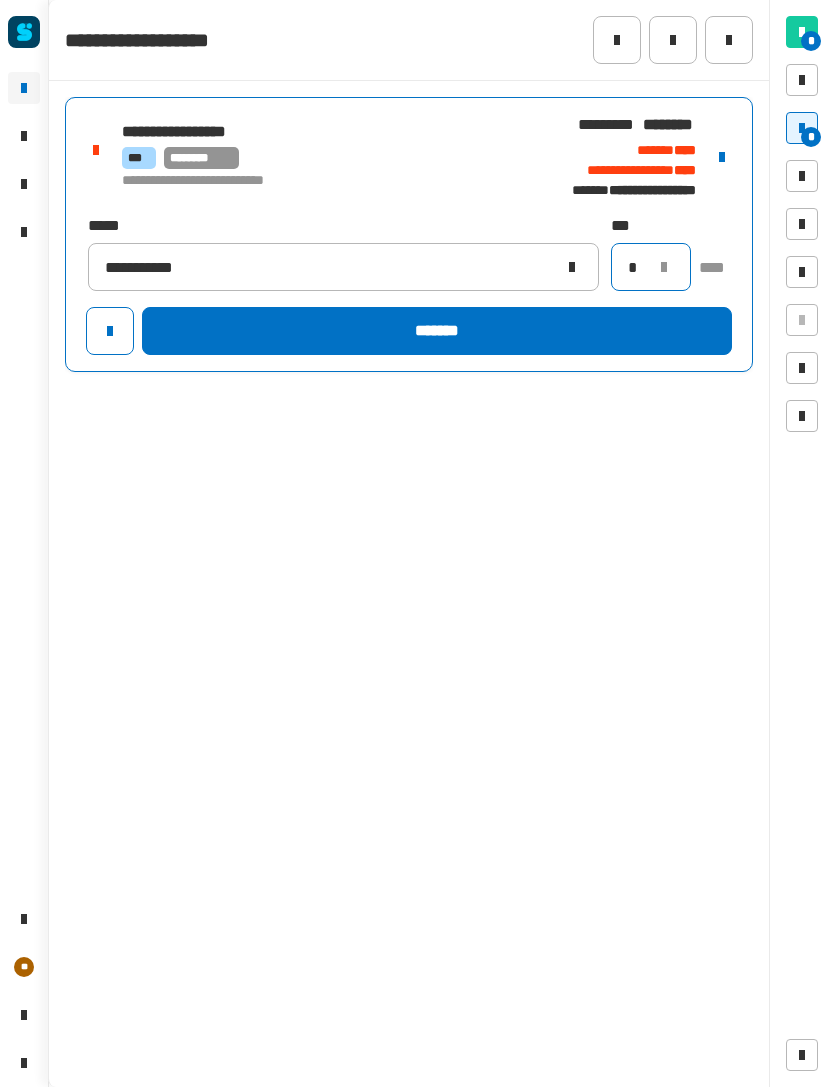 type on "*" 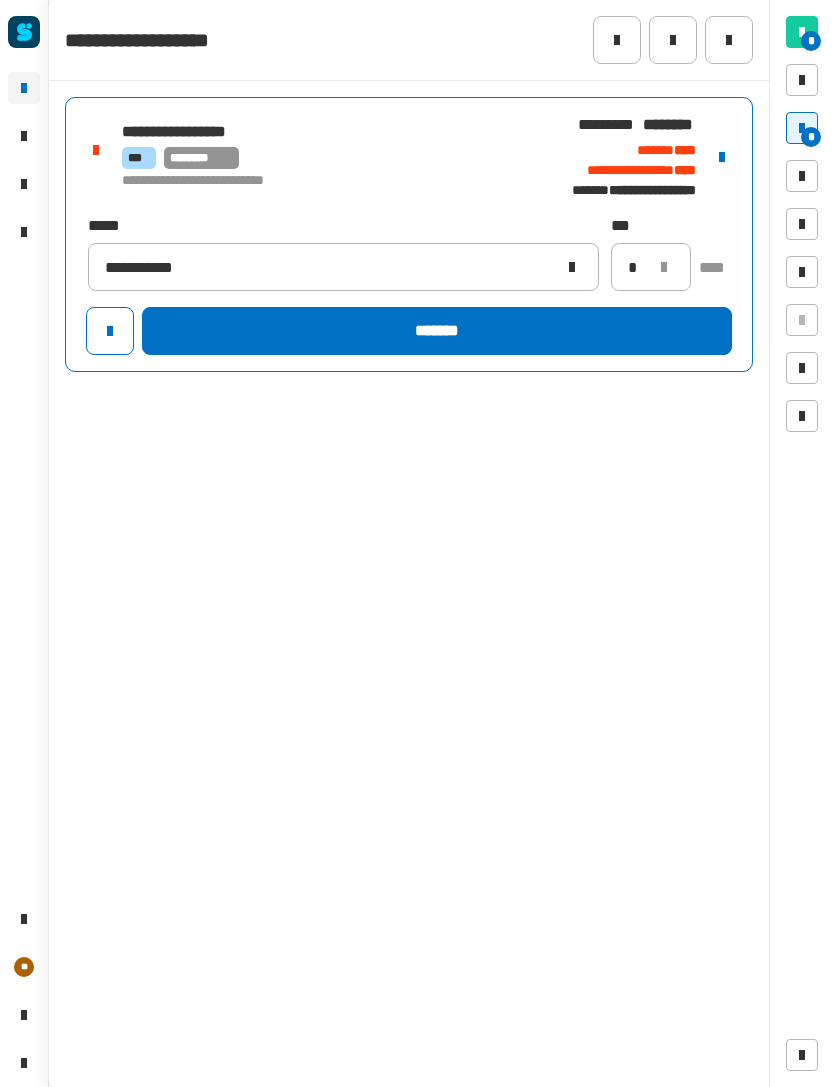 click on "*******" 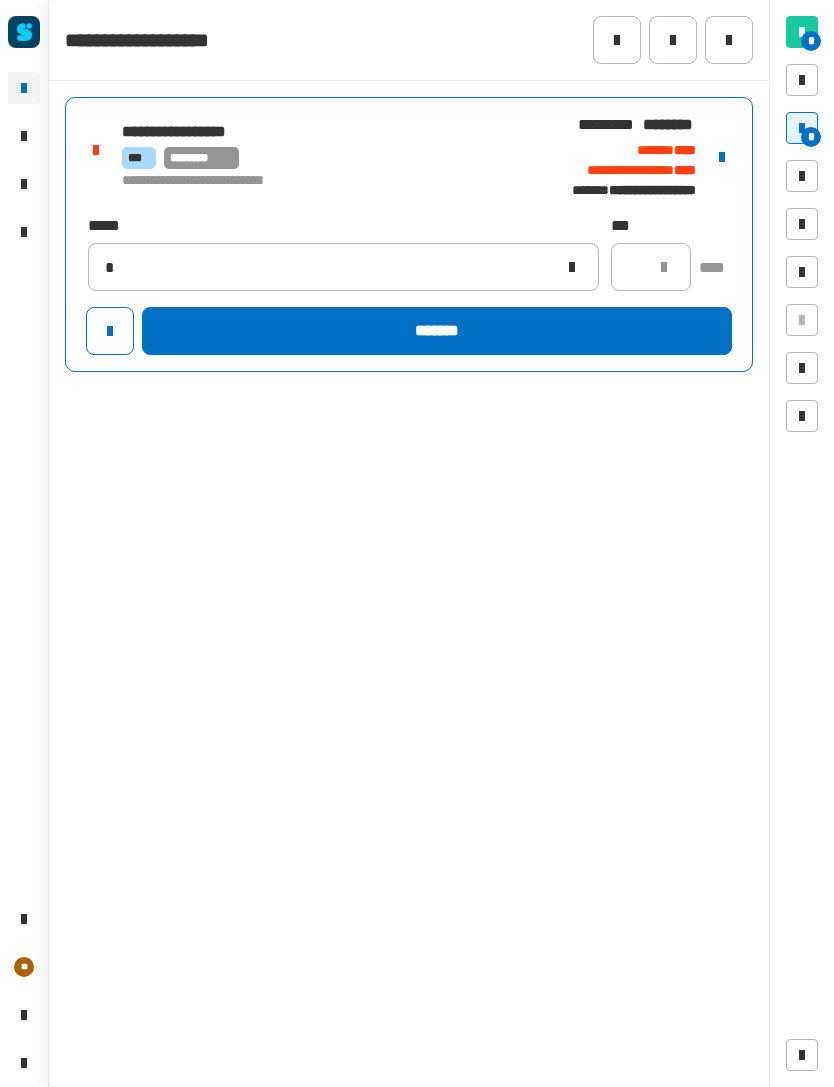 type 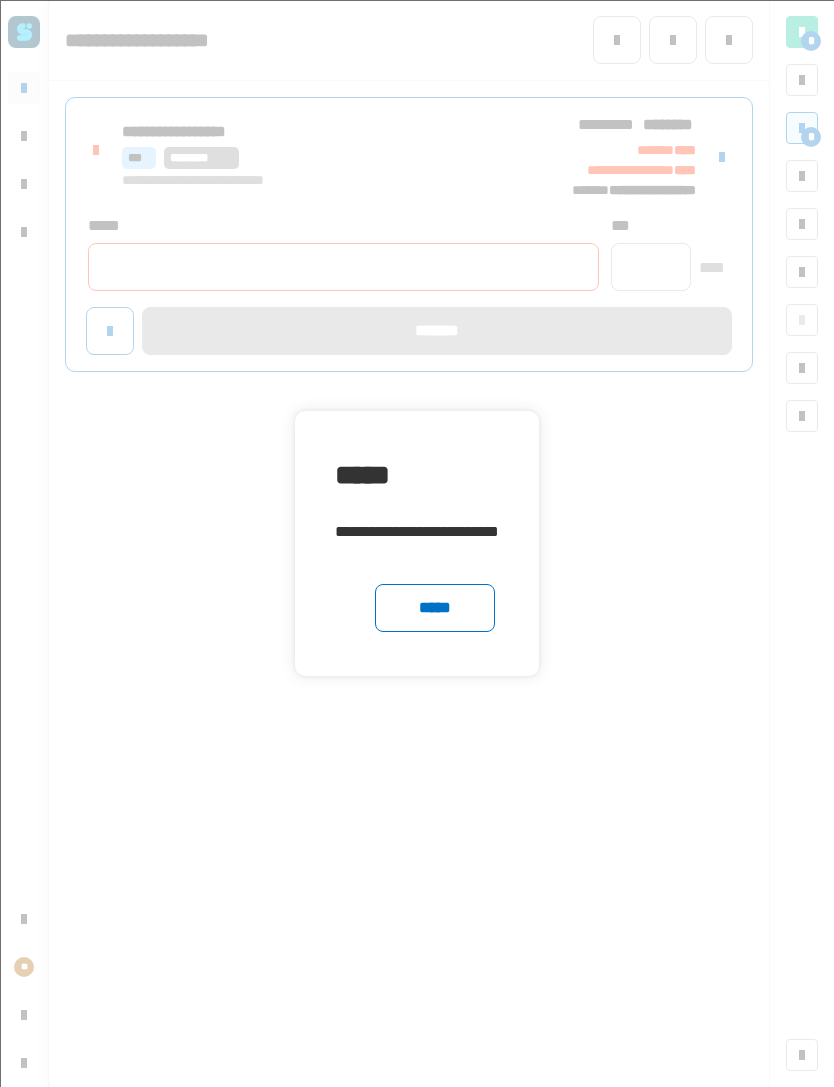 click on "*****" 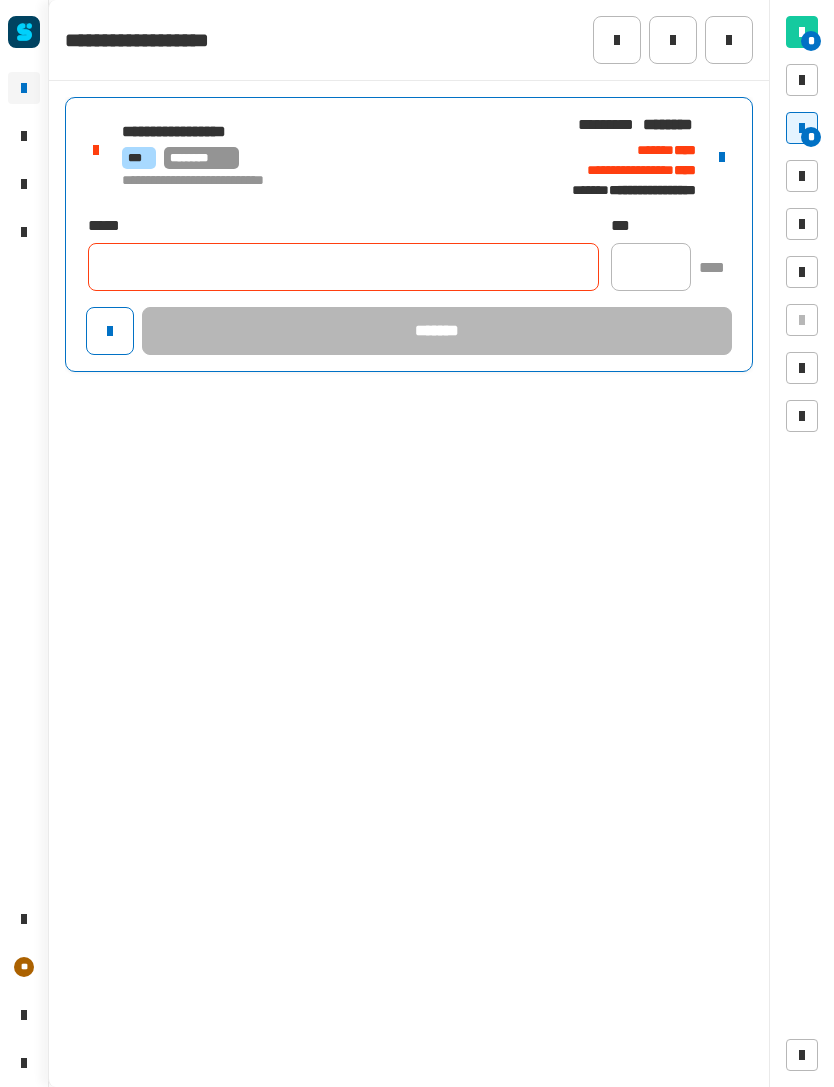 click 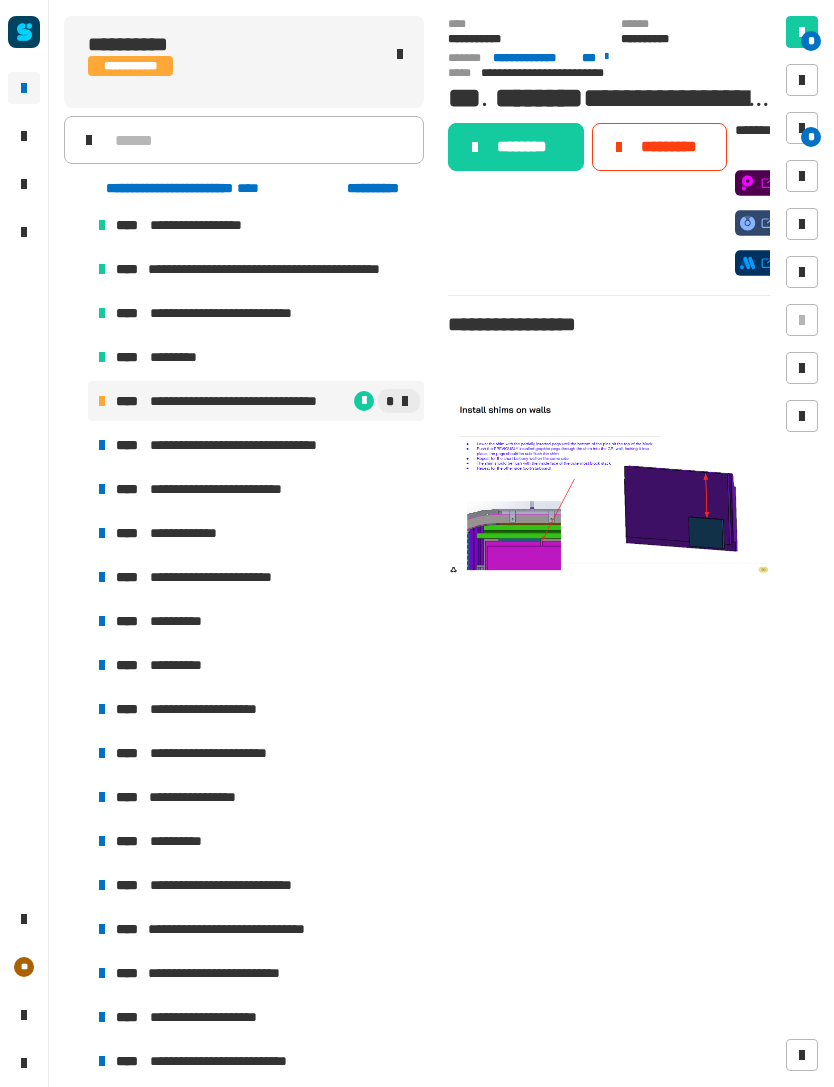 click on "[FIRST] [LAST]" at bounding box center (259, 445) 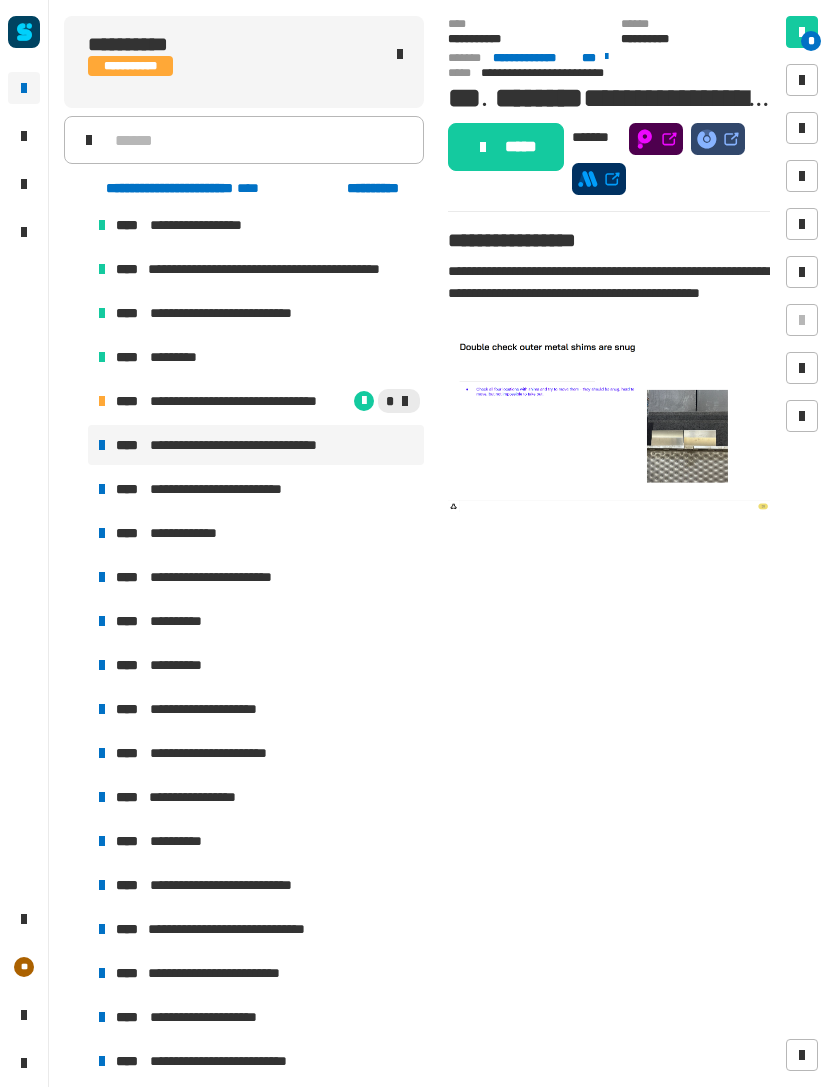 click on "*****" 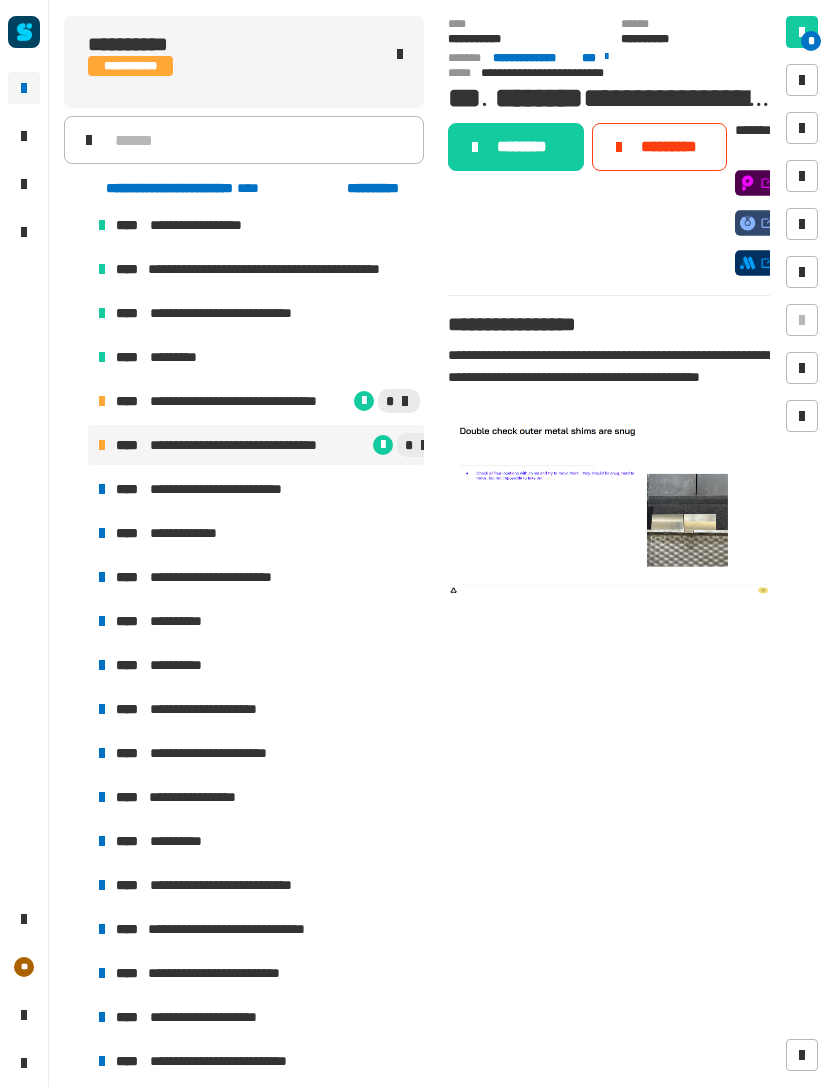 click on "**********" at bounding box center (237, 489) 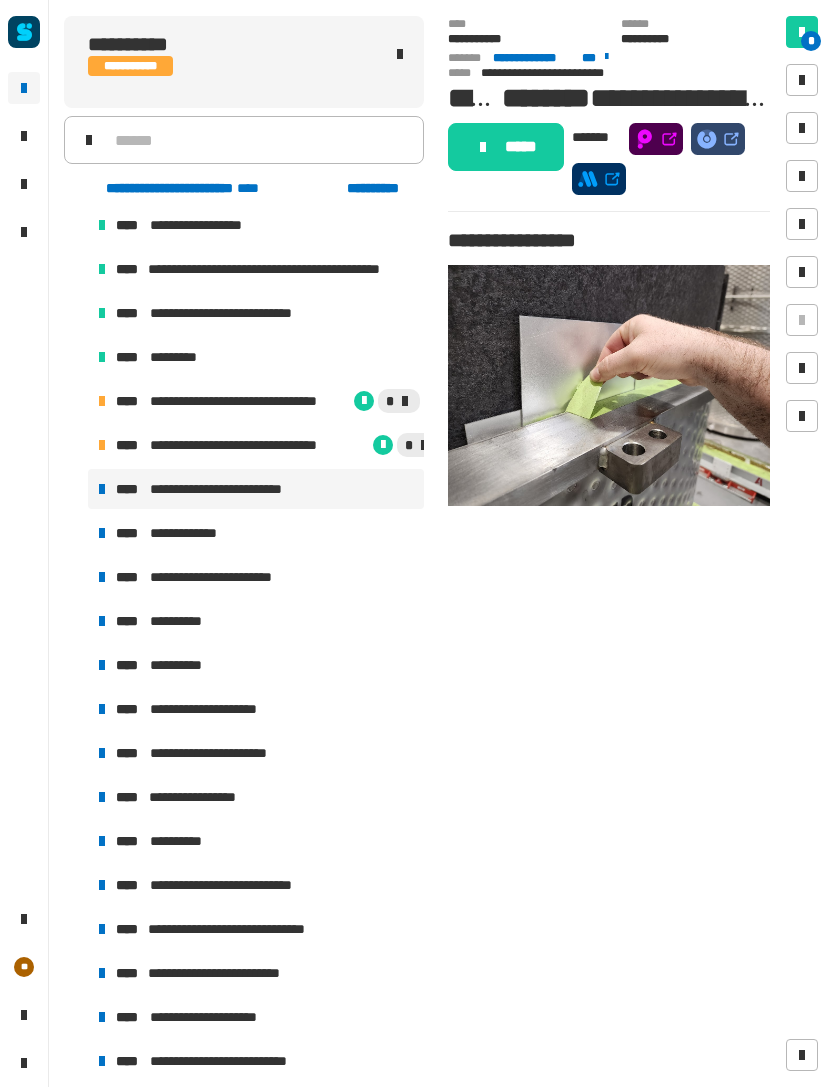 click on "*****" 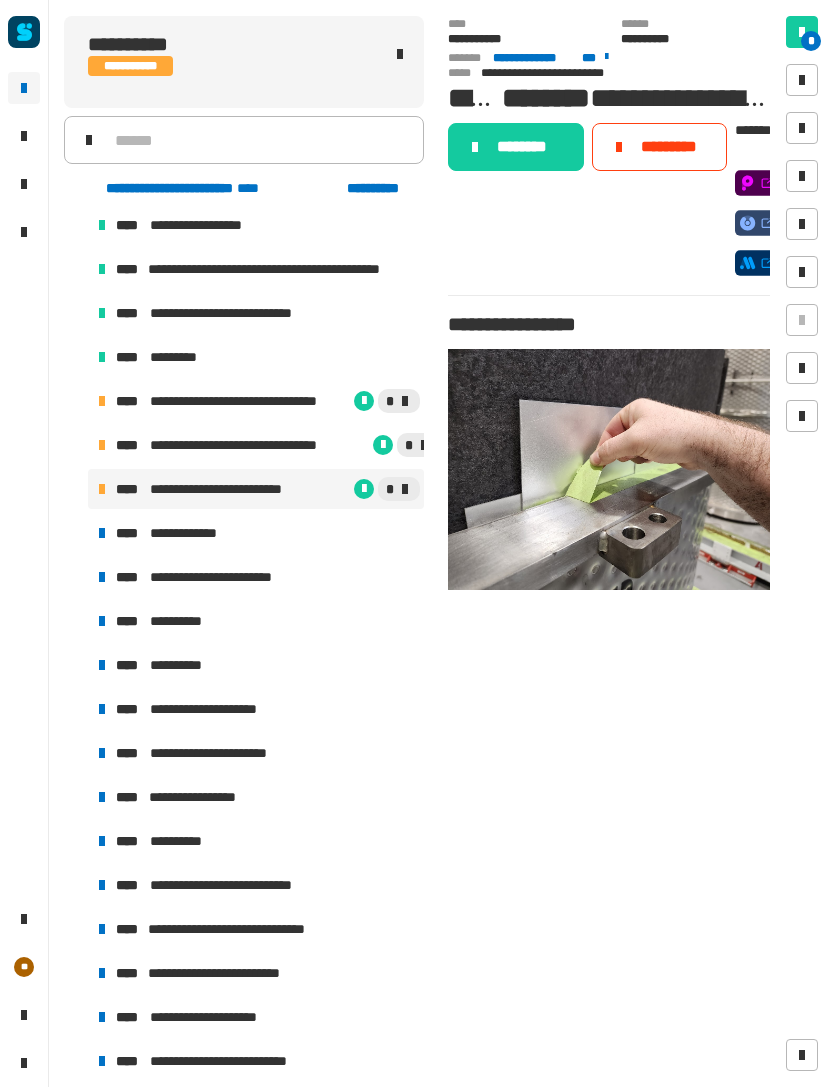 click on "[SSN]" at bounding box center (256, 533) 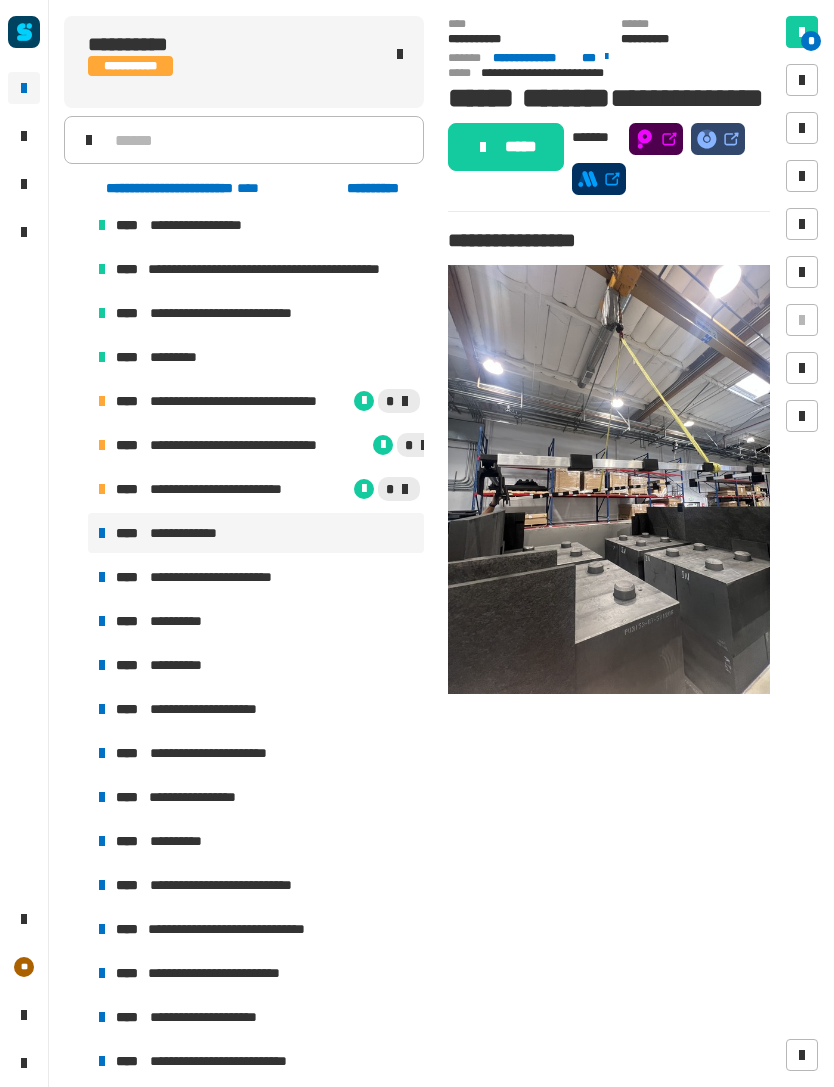 click on "*****" 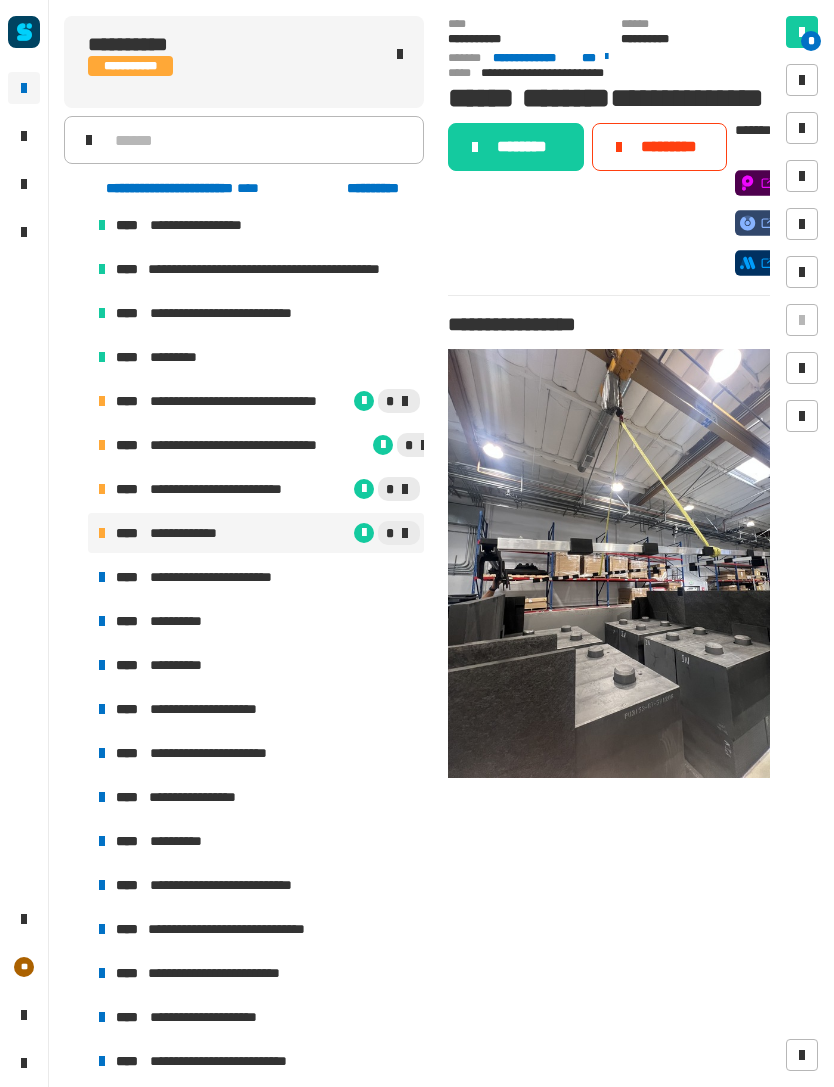 click on "[NUMBER] [STREET], [CITY], [STATE]" at bounding box center [256, 401] 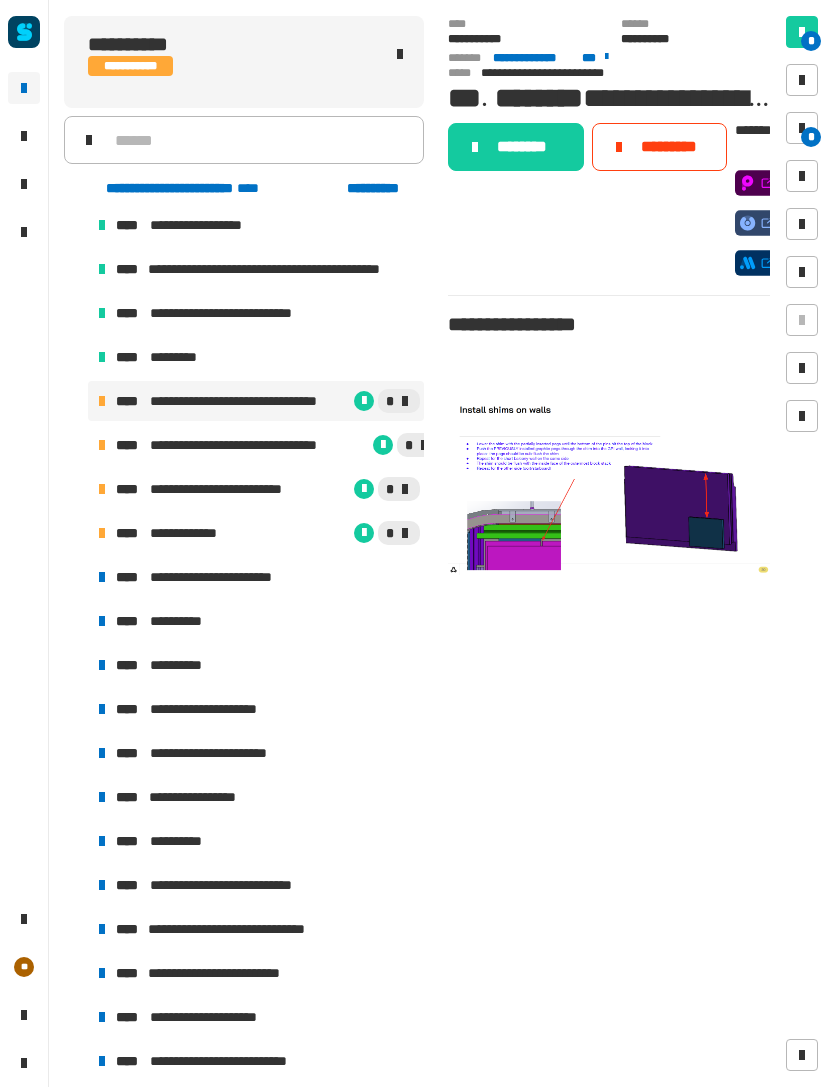click on "**********" at bounding box center [239, 313] 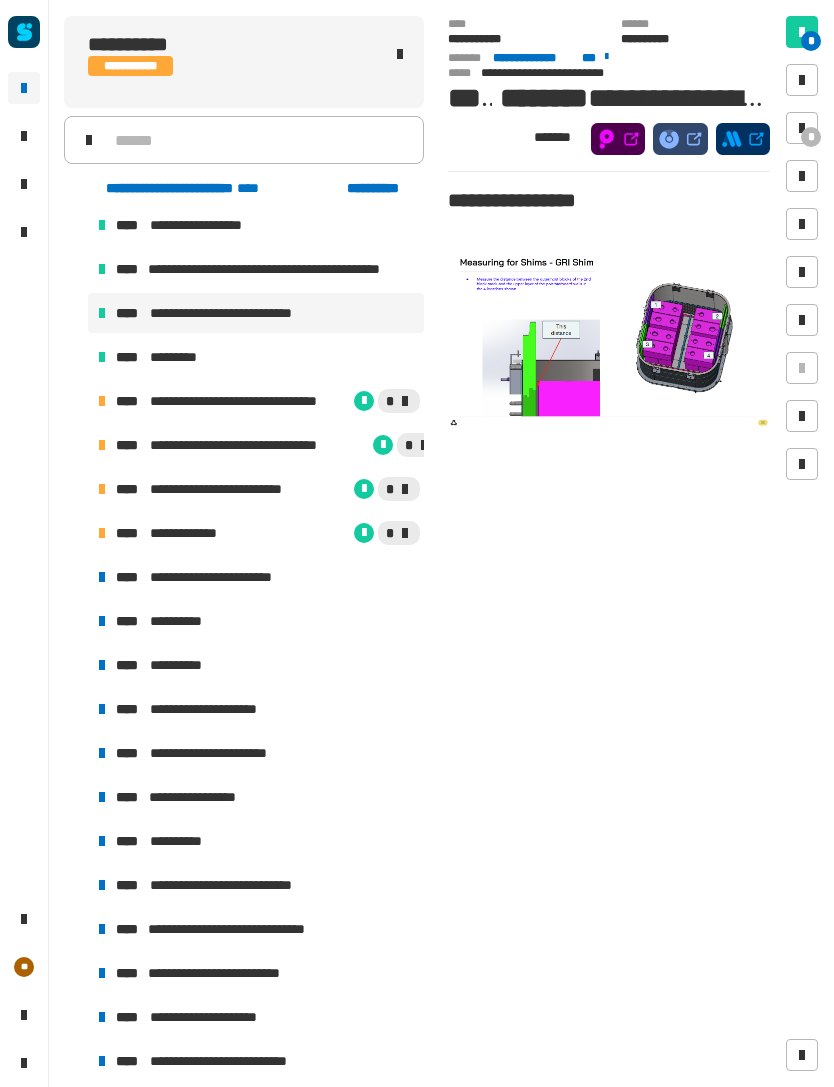 click on "*" at bounding box center [802, 128] 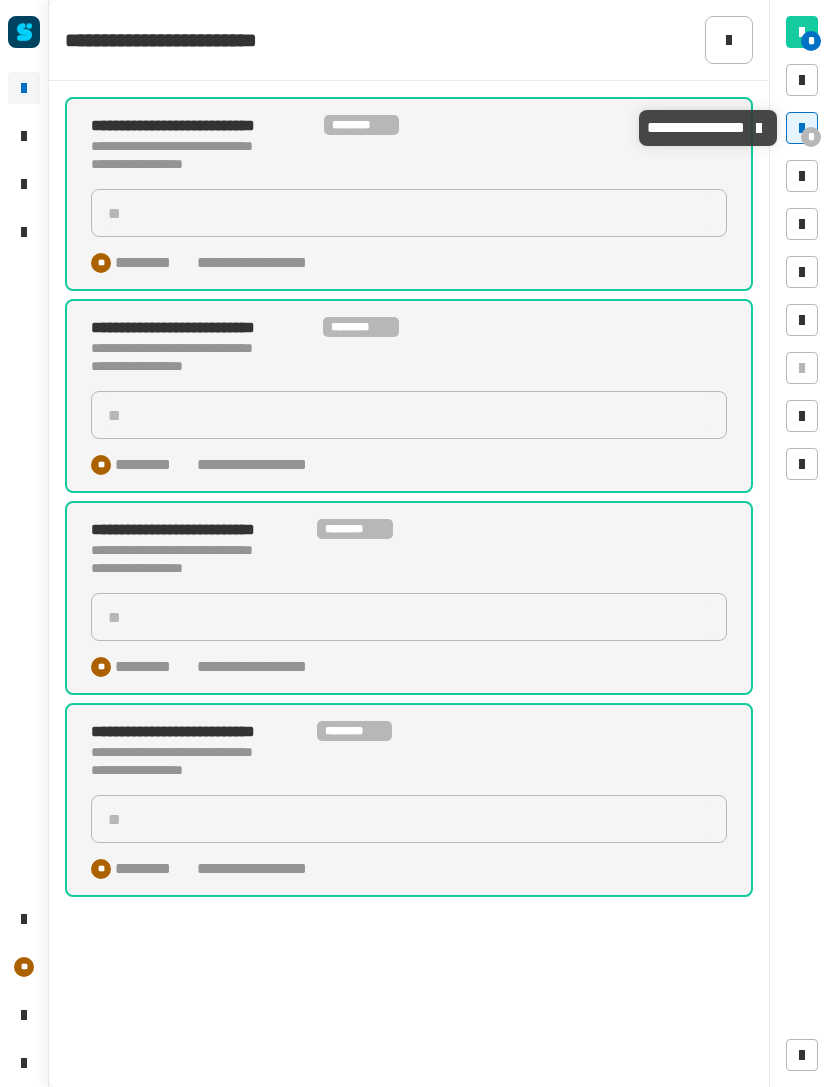 click 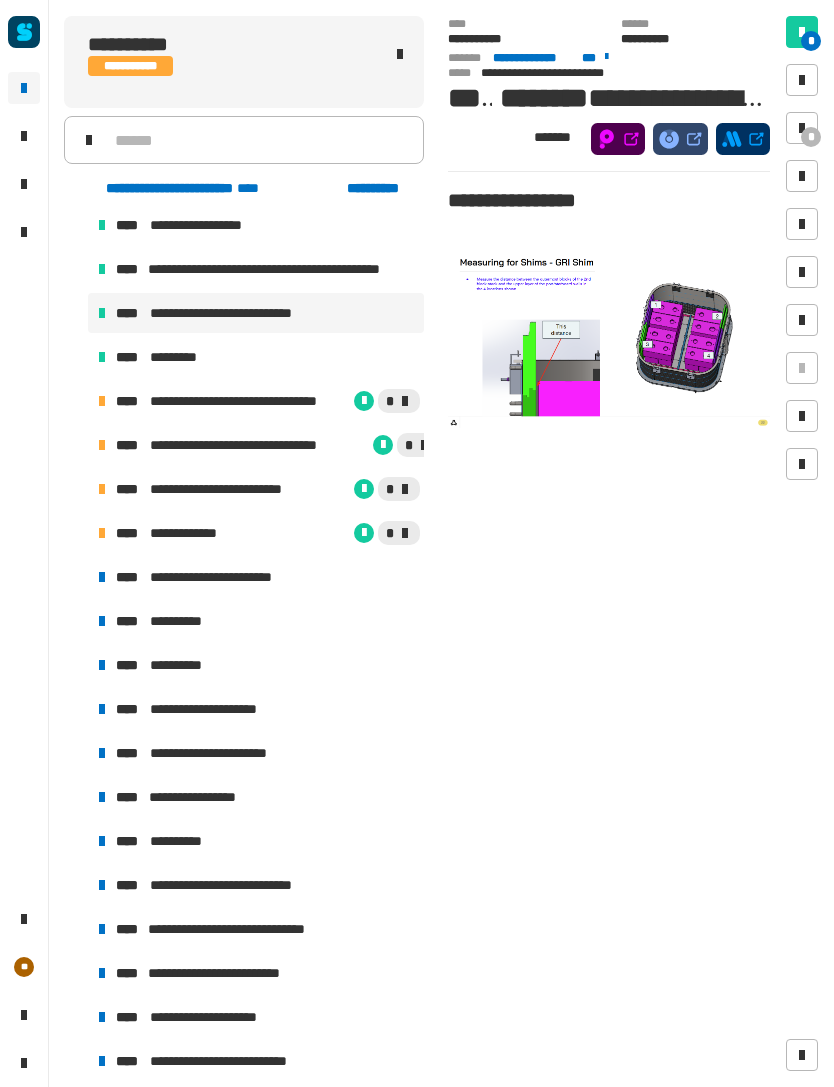 click on "[FIRST] [LAST]" at bounding box center (248, 401) 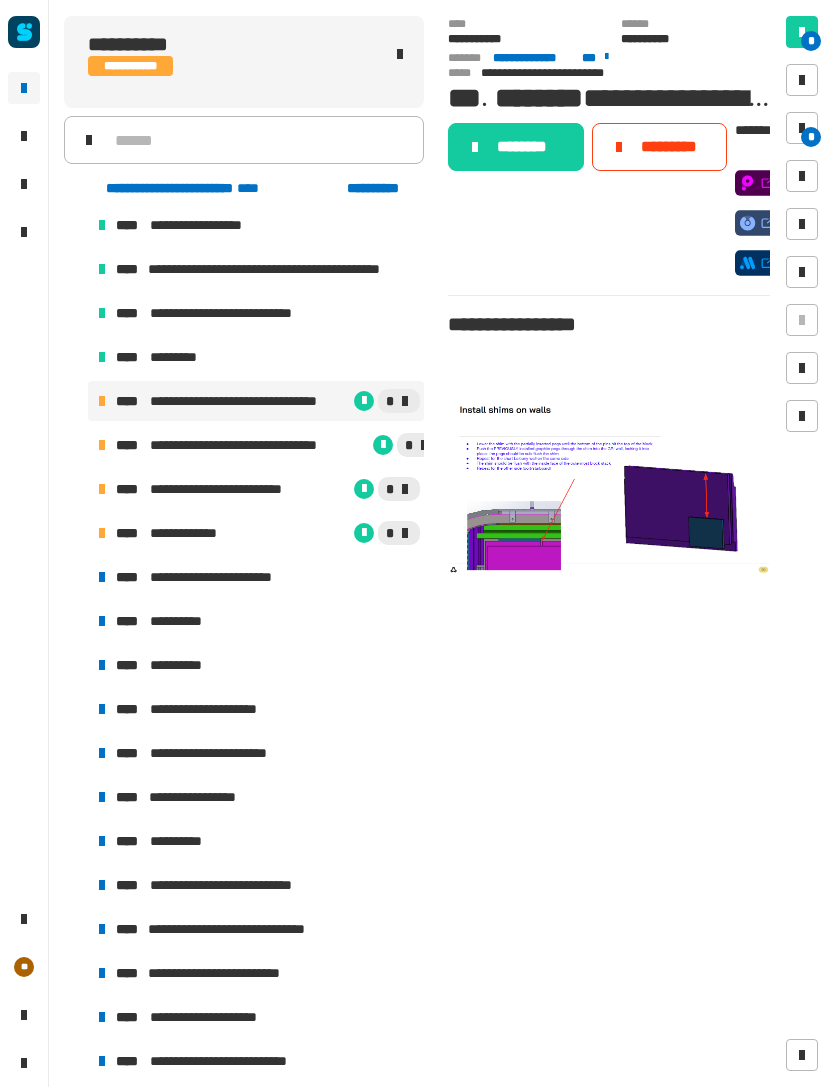 click on "[FLIGHT] to [CITY]" at bounding box center (256, 357) 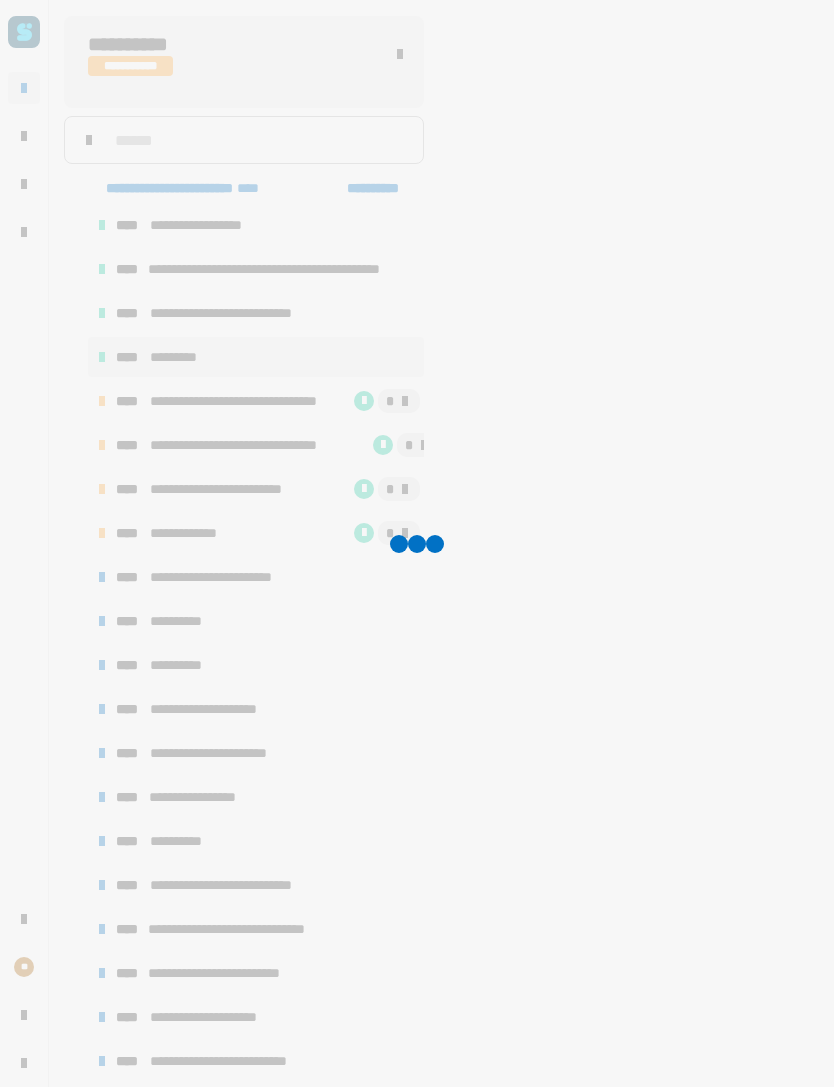 click 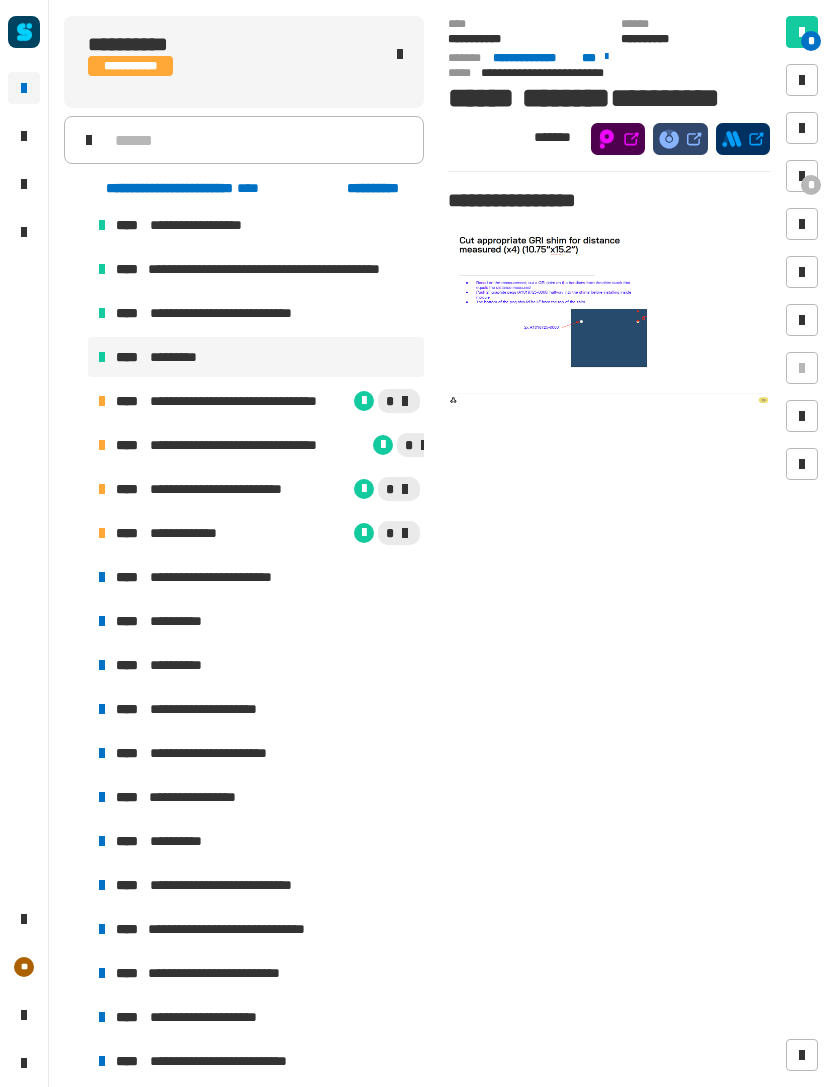 click on "[NUMBER] [STREET], [CITY], [STATE]" at bounding box center [256, 401] 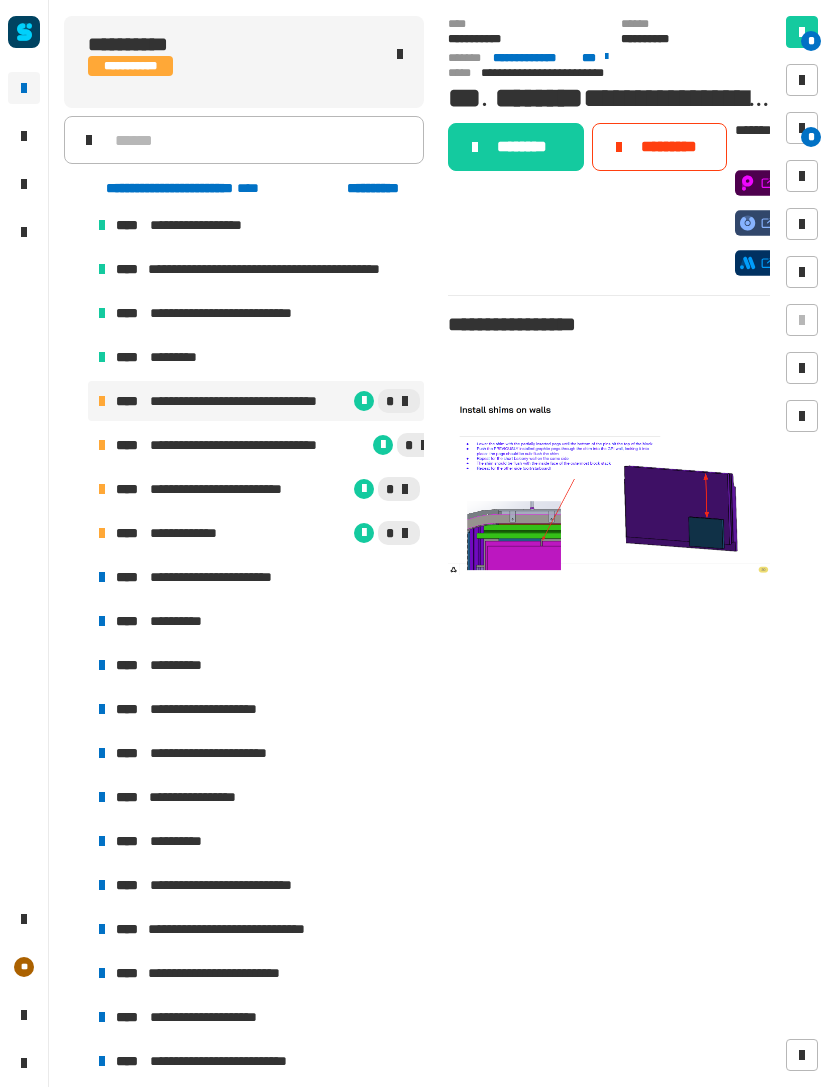 click at bounding box center [802, 128] 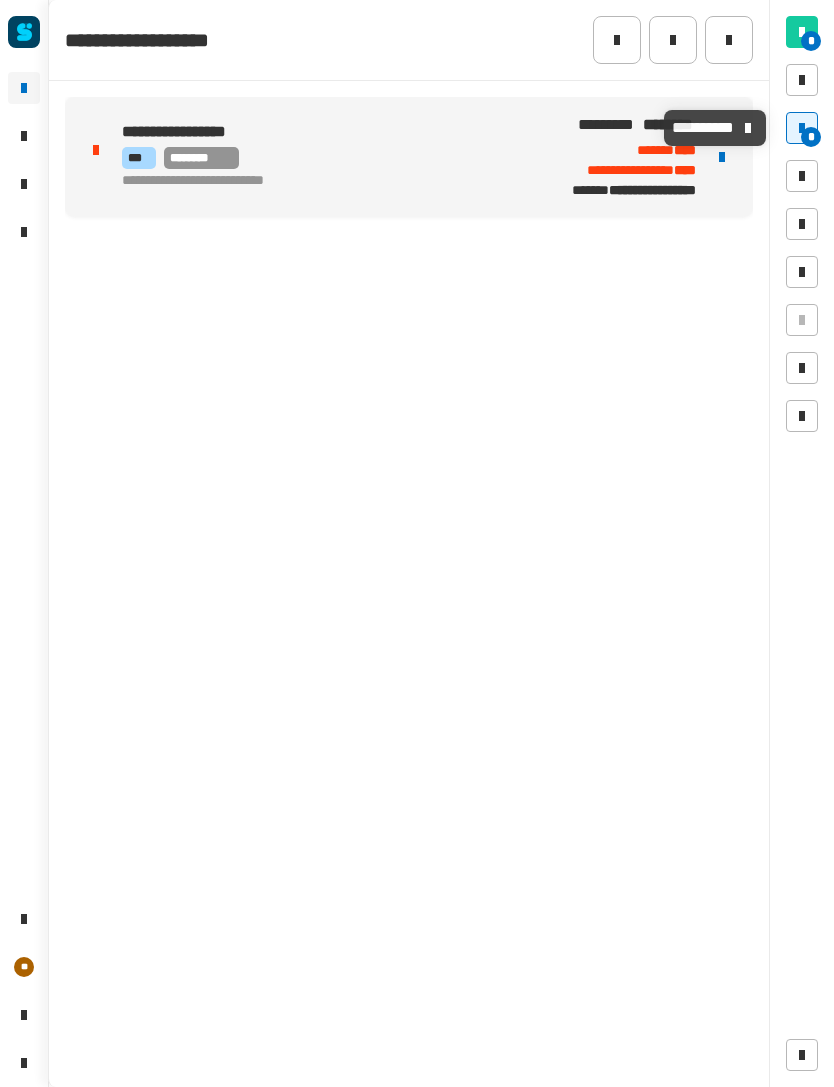 click 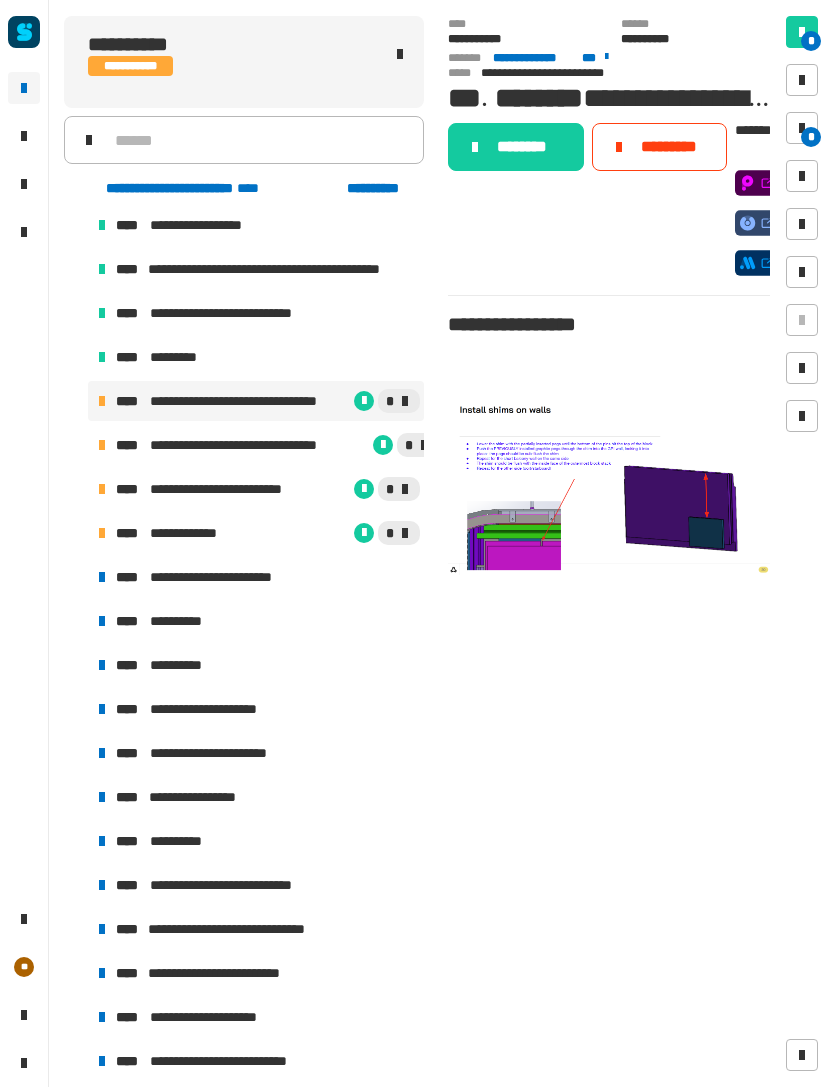 click on "[NUMBER] [STREET], [CITY], [STATE]" at bounding box center [256, 445] 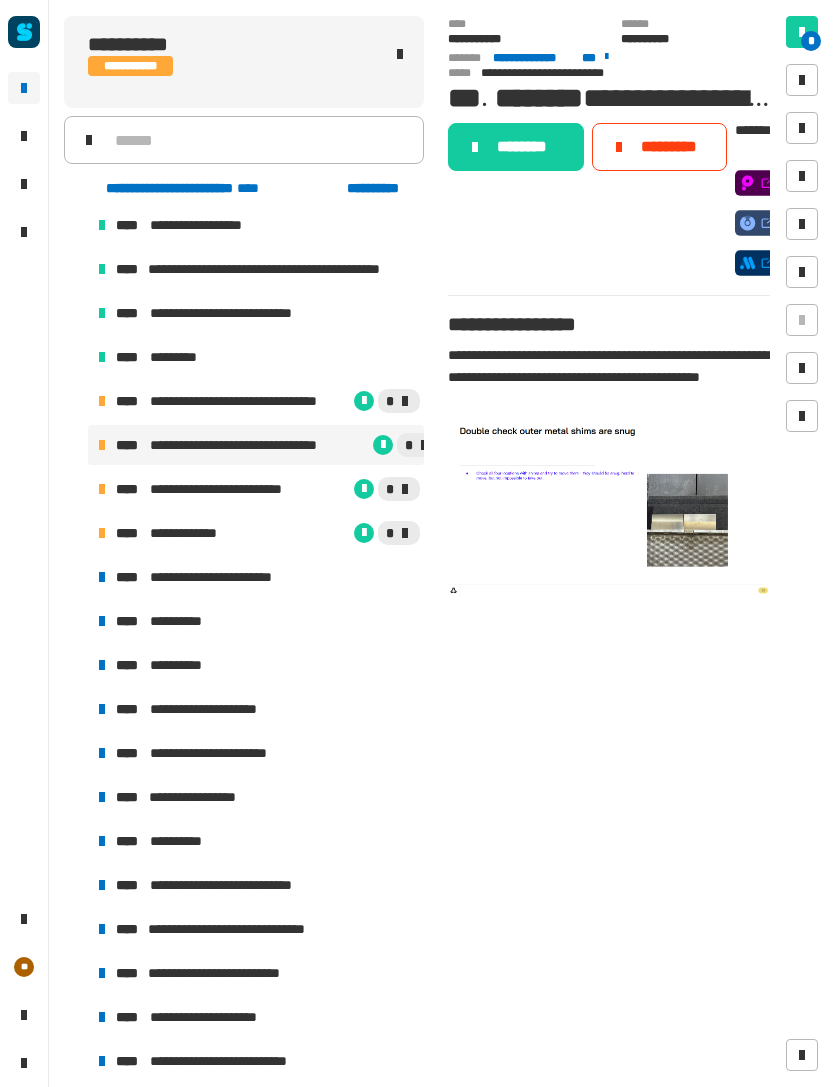 click on "********" 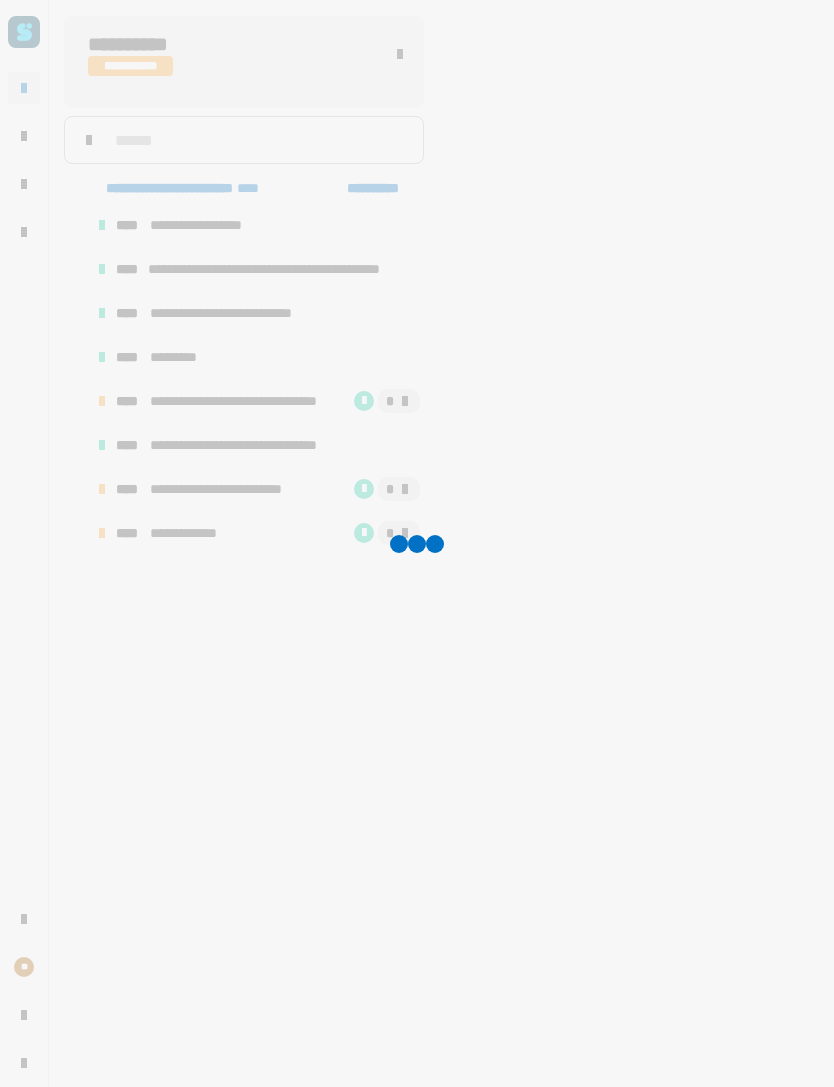 scroll, scrollTop: 385, scrollLeft: 0, axis: vertical 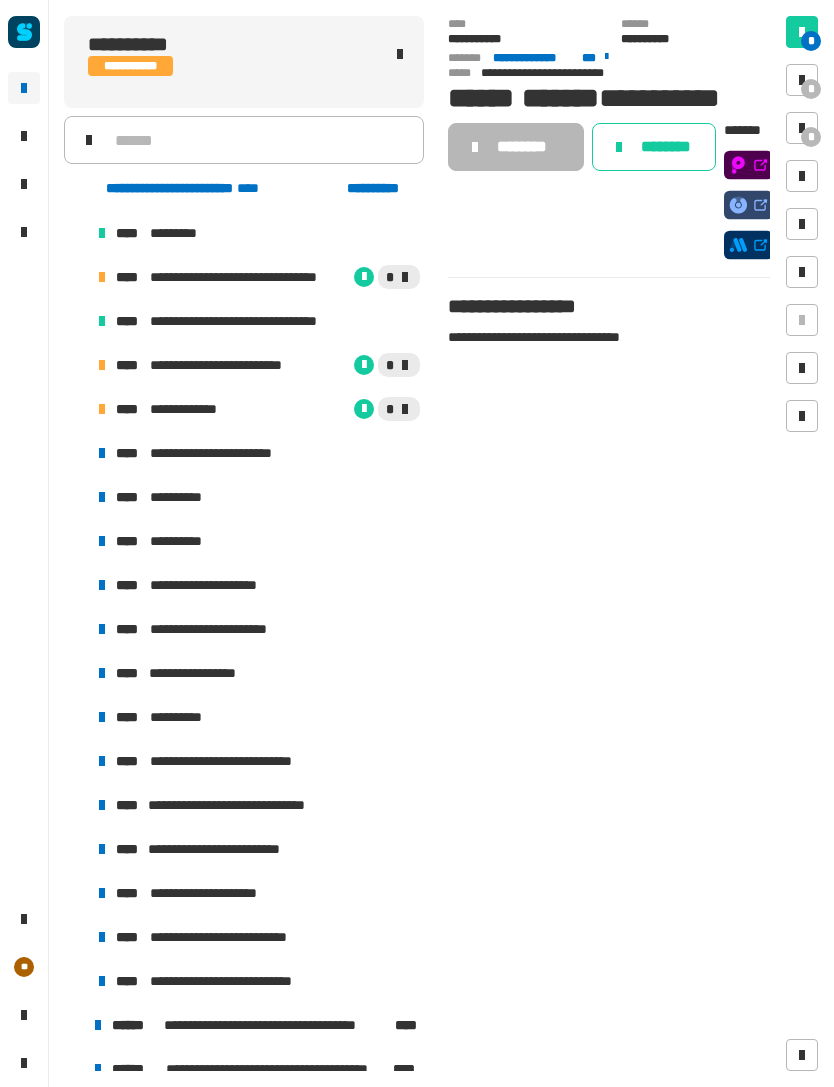 click on "[NUMBER] [STREET], [CITY], [STATE]" at bounding box center [256, 365] 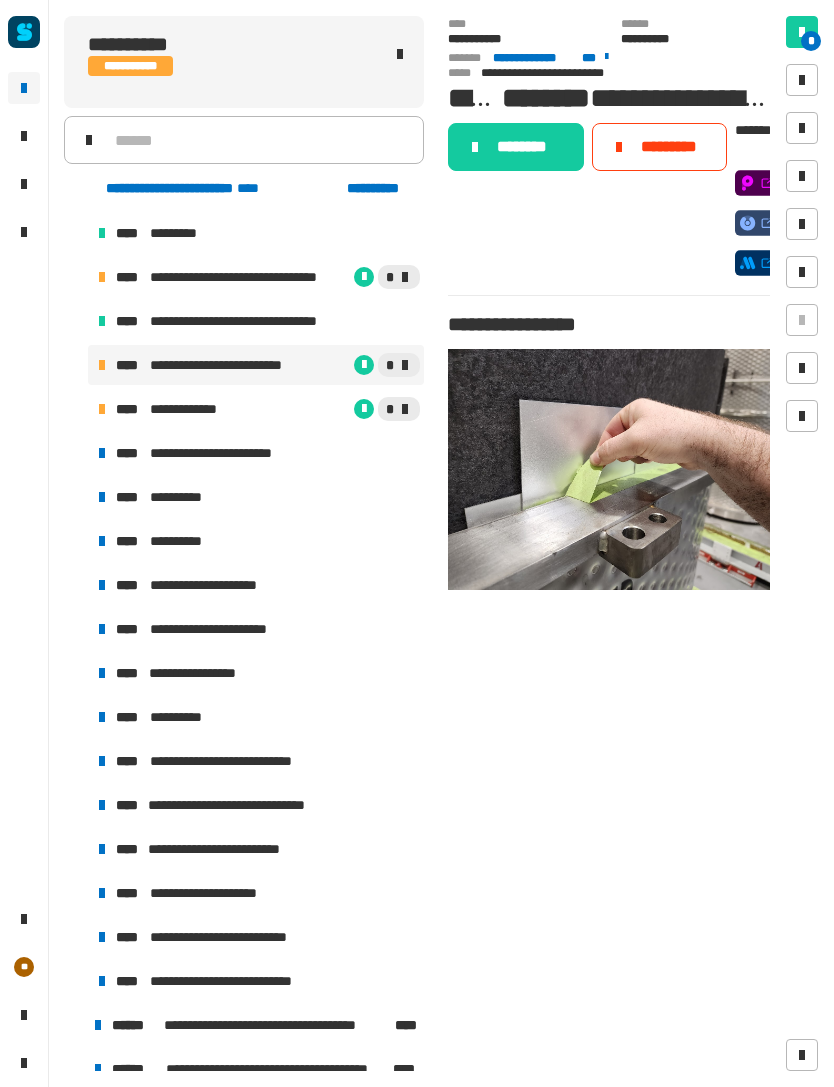 click on "**********" at bounding box center (256, 409) 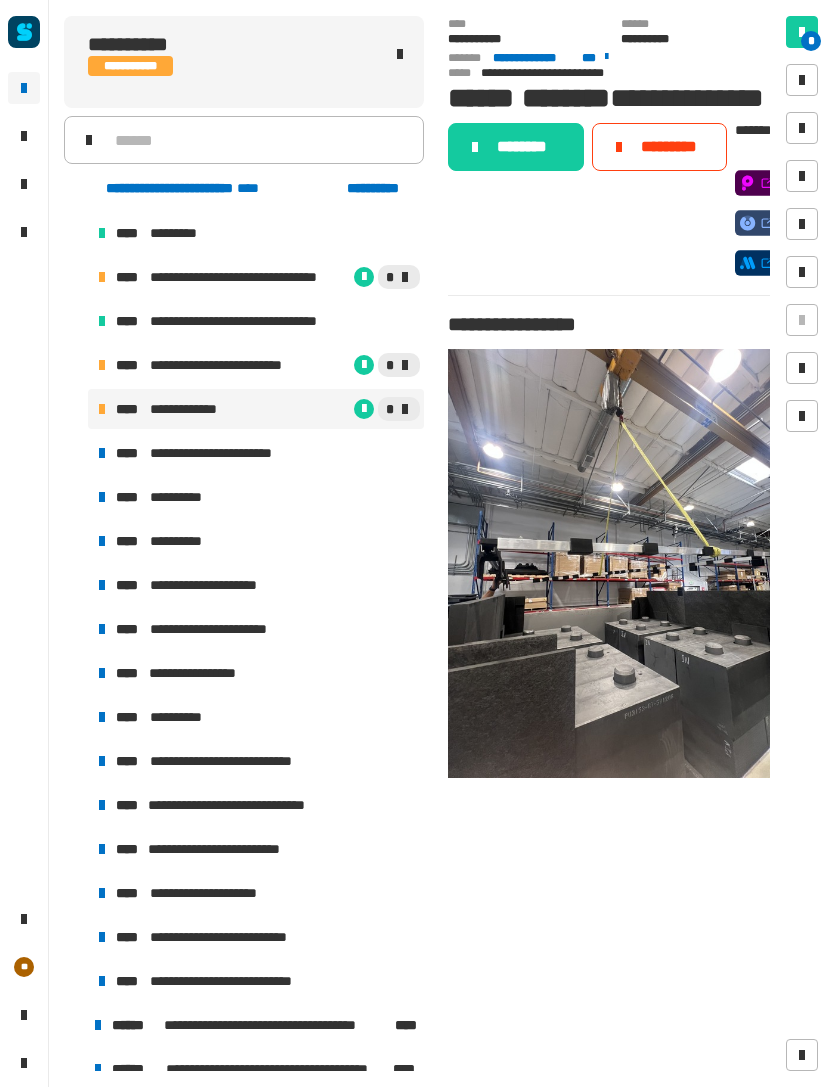 click on "[NUMBER] [STREET], [CITY], [STATE]" at bounding box center (256, 365) 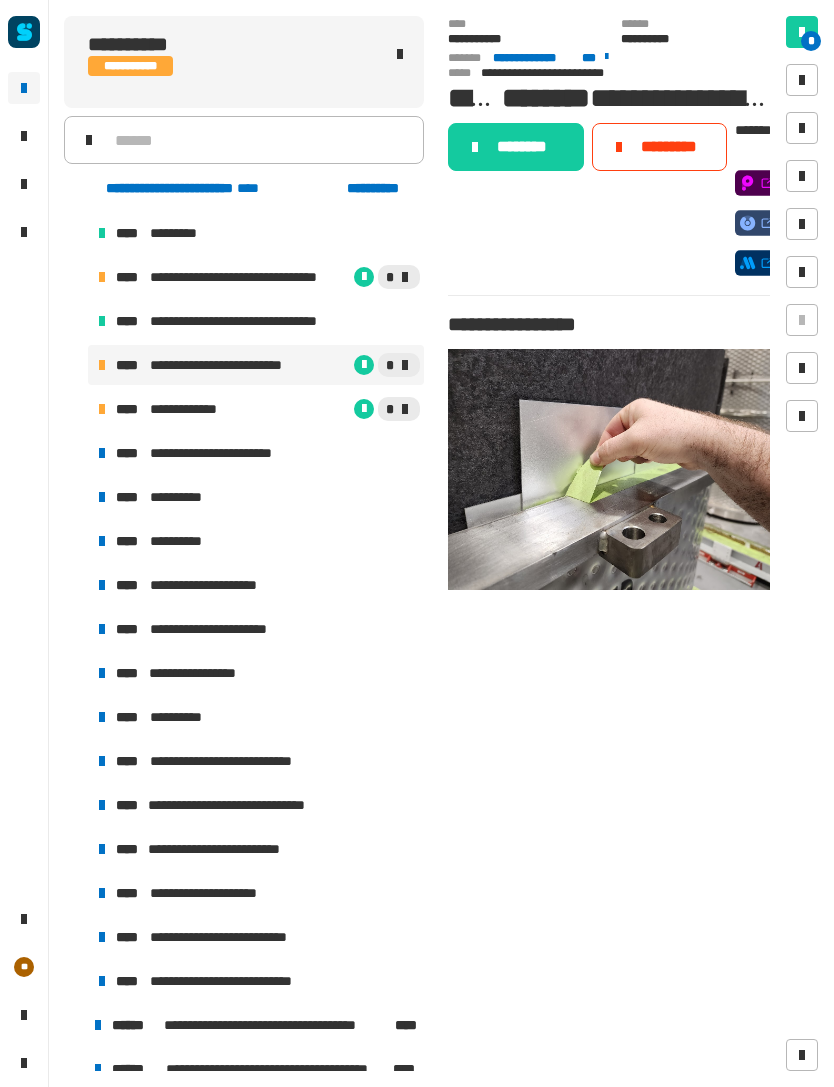 click on "********" 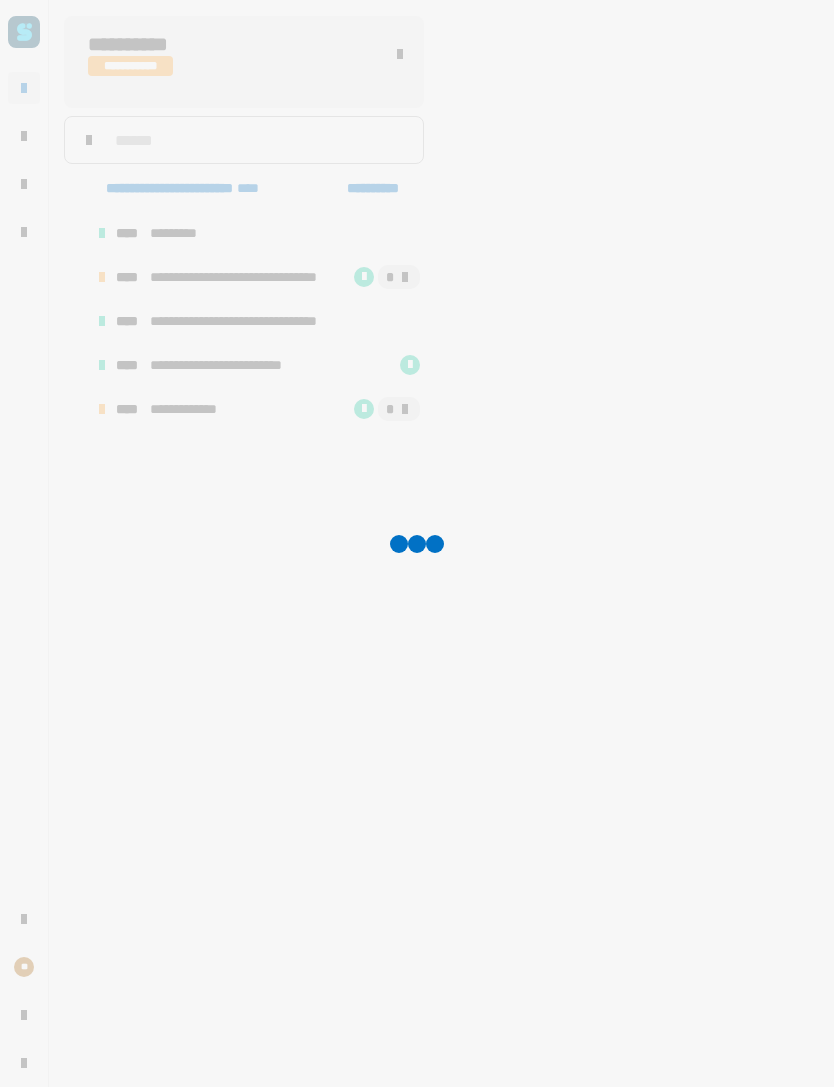 scroll, scrollTop: 385, scrollLeft: 0, axis: vertical 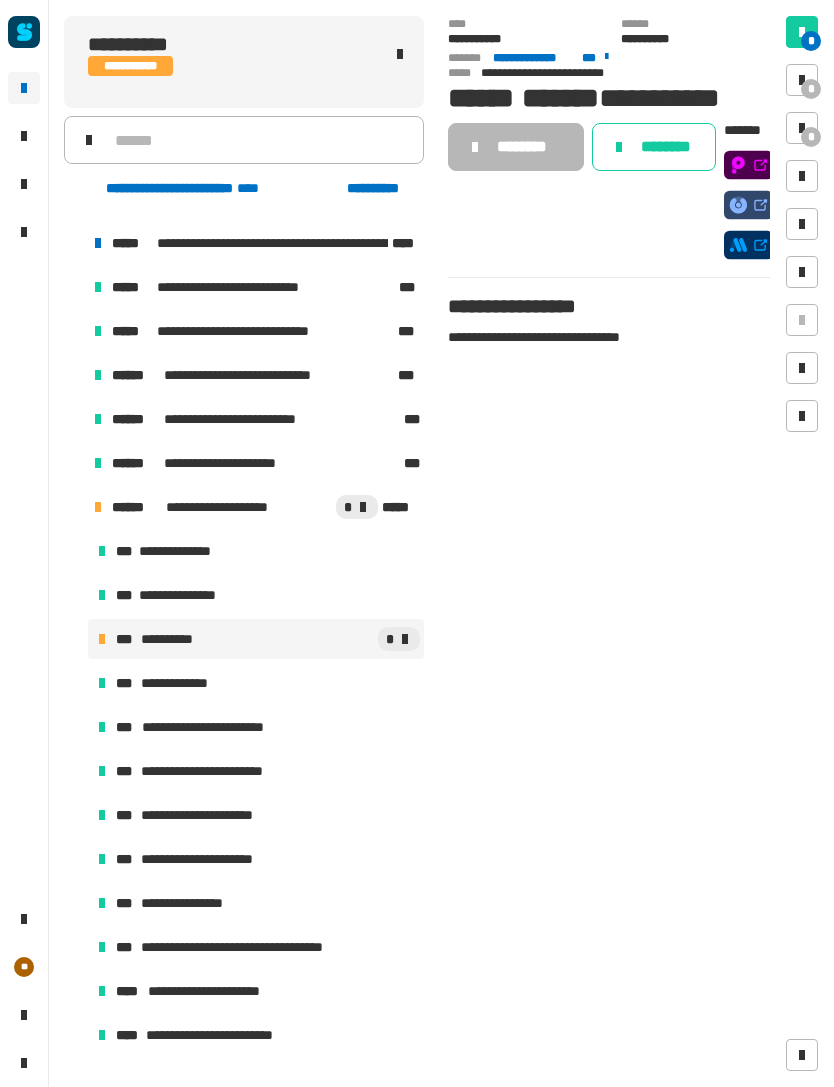 click on "[PHONE]" at bounding box center (254, 375) 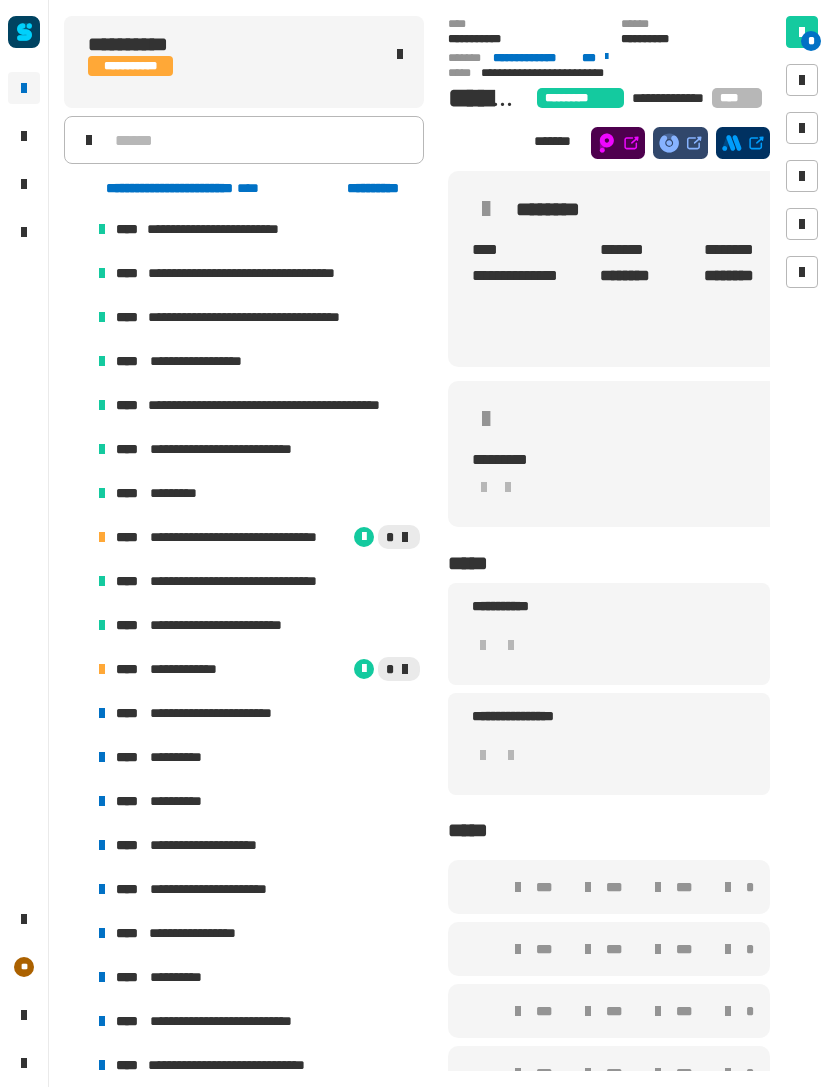 scroll, scrollTop: 1855, scrollLeft: 0, axis: vertical 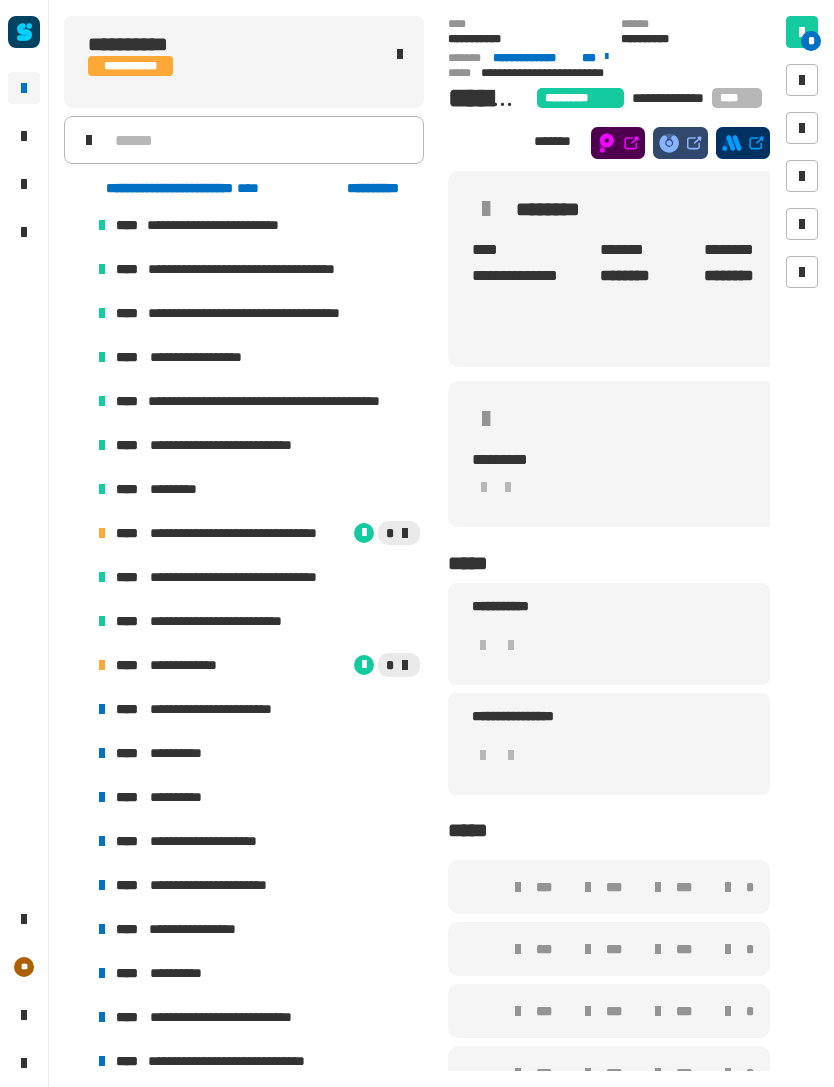 click on "*" at bounding box center [335, 665] 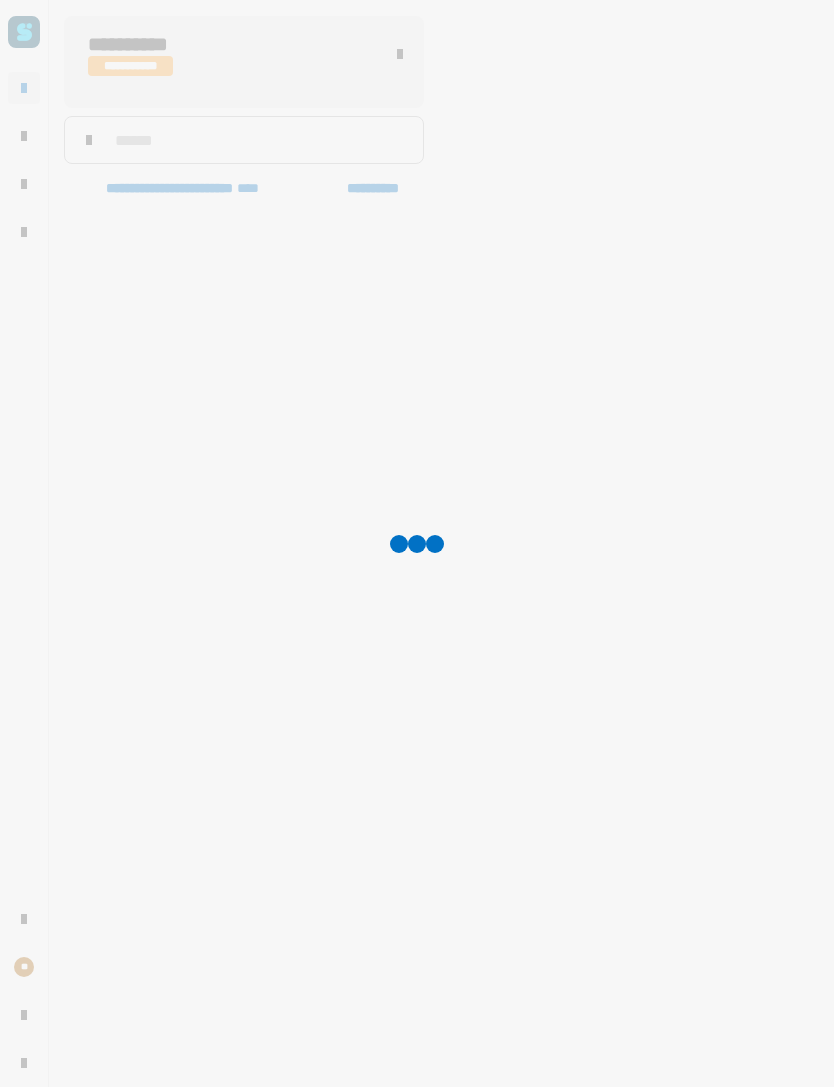 scroll, scrollTop: 1463, scrollLeft: 0, axis: vertical 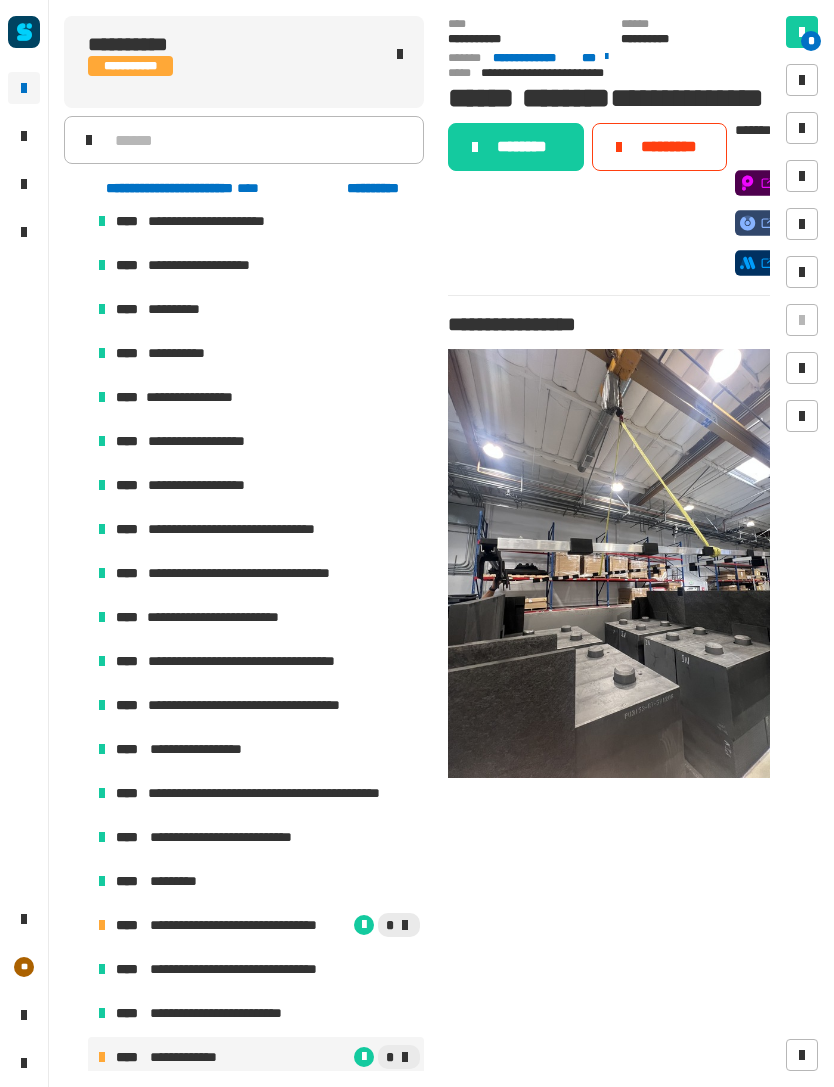 click on "********" 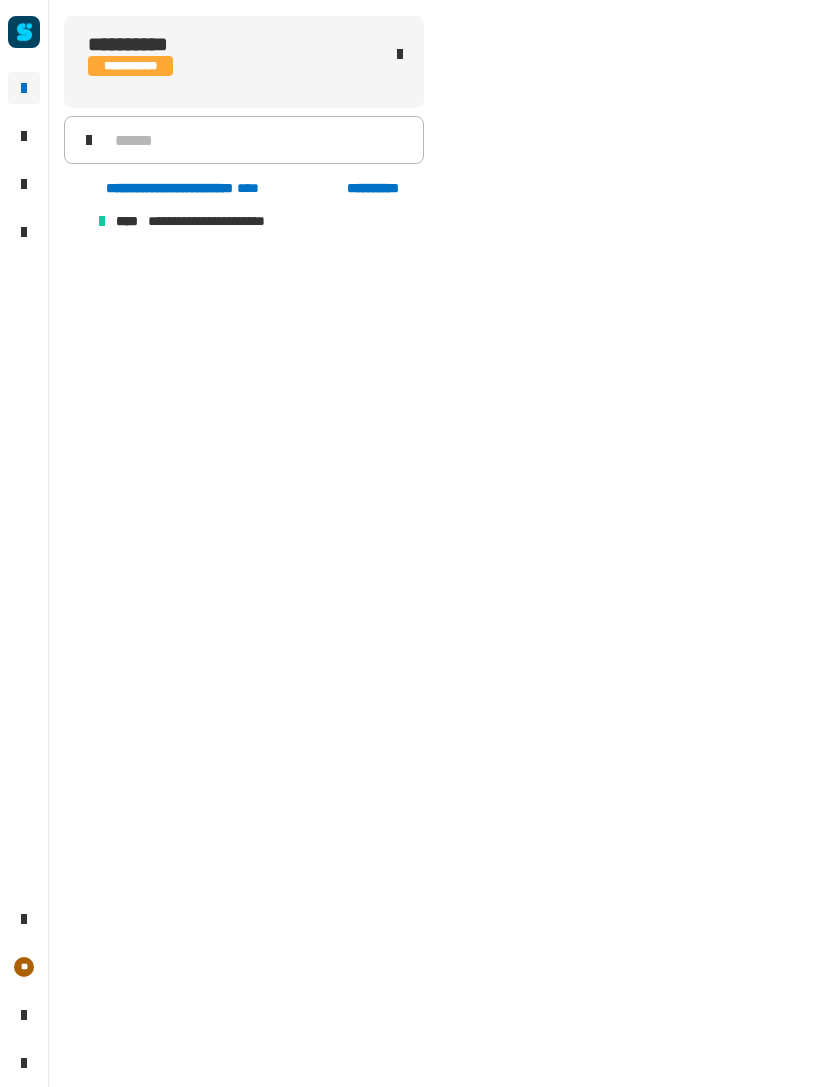 scroll, scrollTop: 605, scrollLeft: 0, axis: vertical 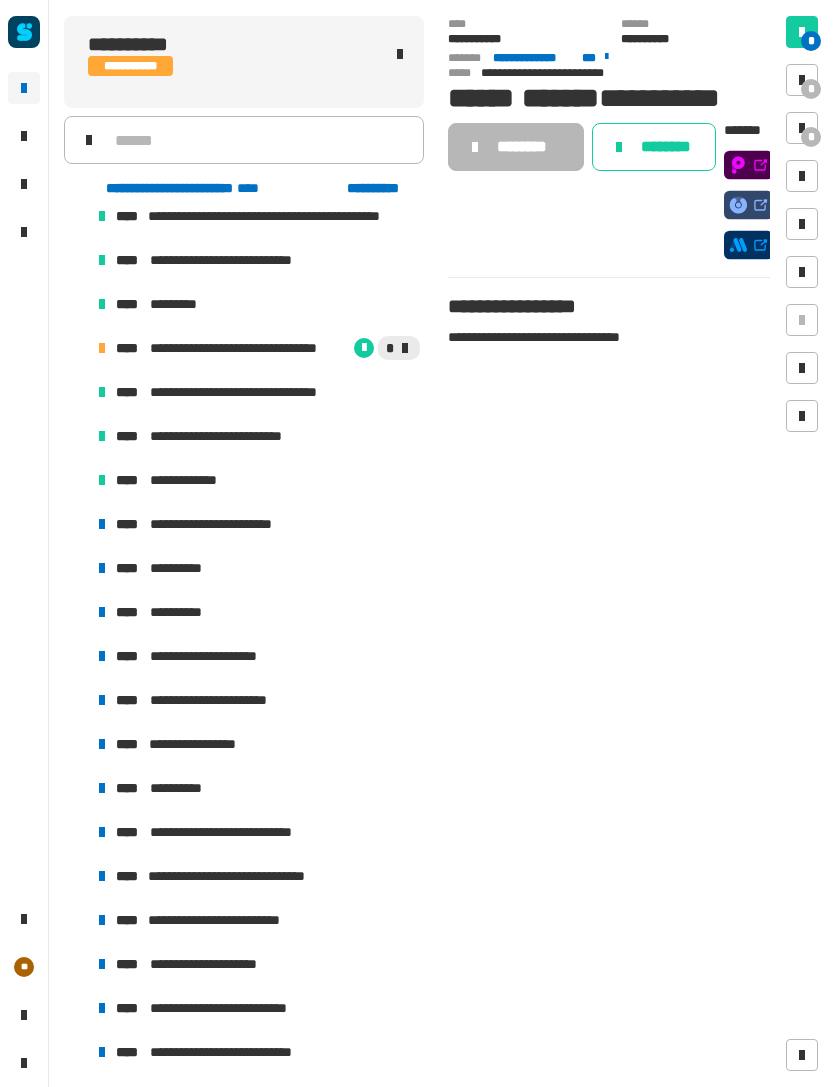 click on "**********" at bounding box center (229, 524) 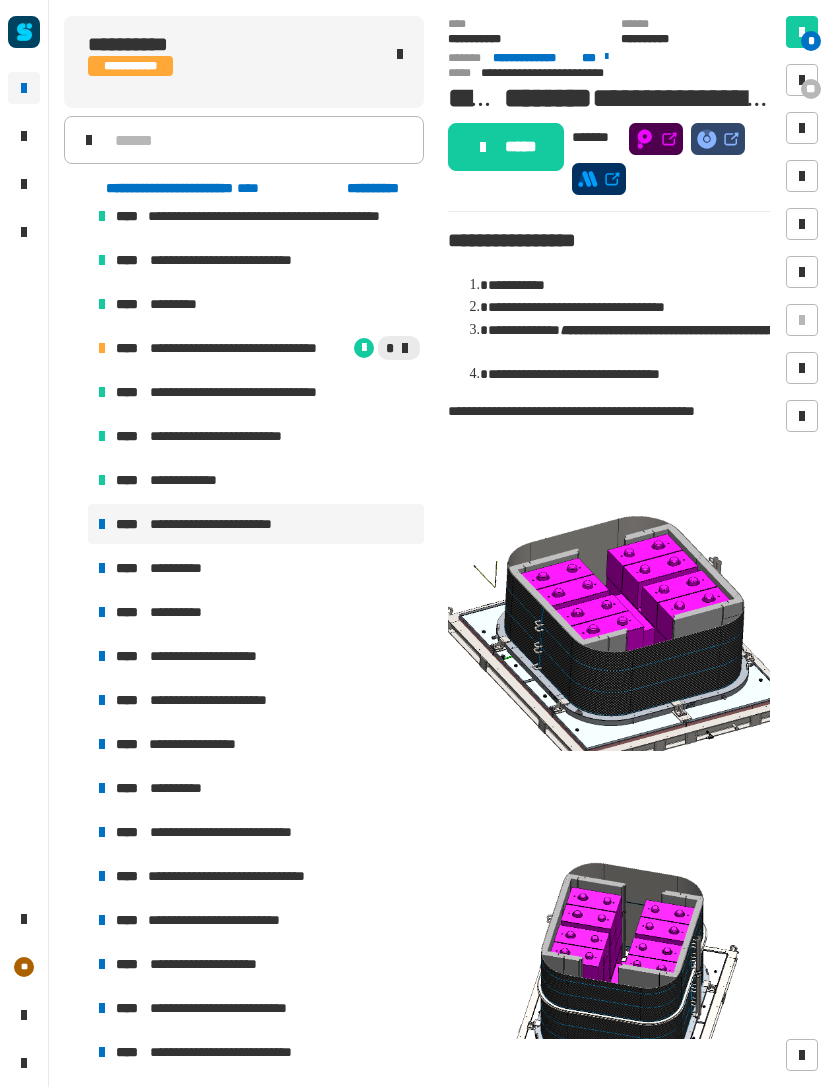 click on "*****" 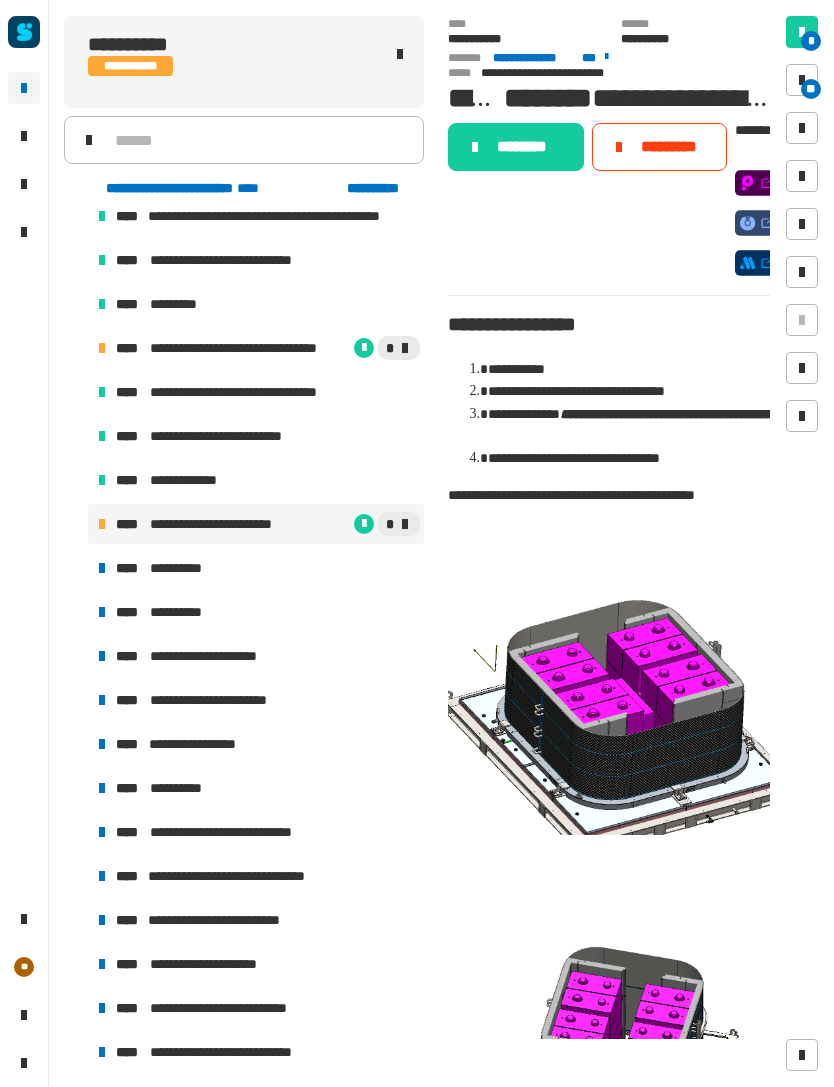 click at bounding box center [802, 80] 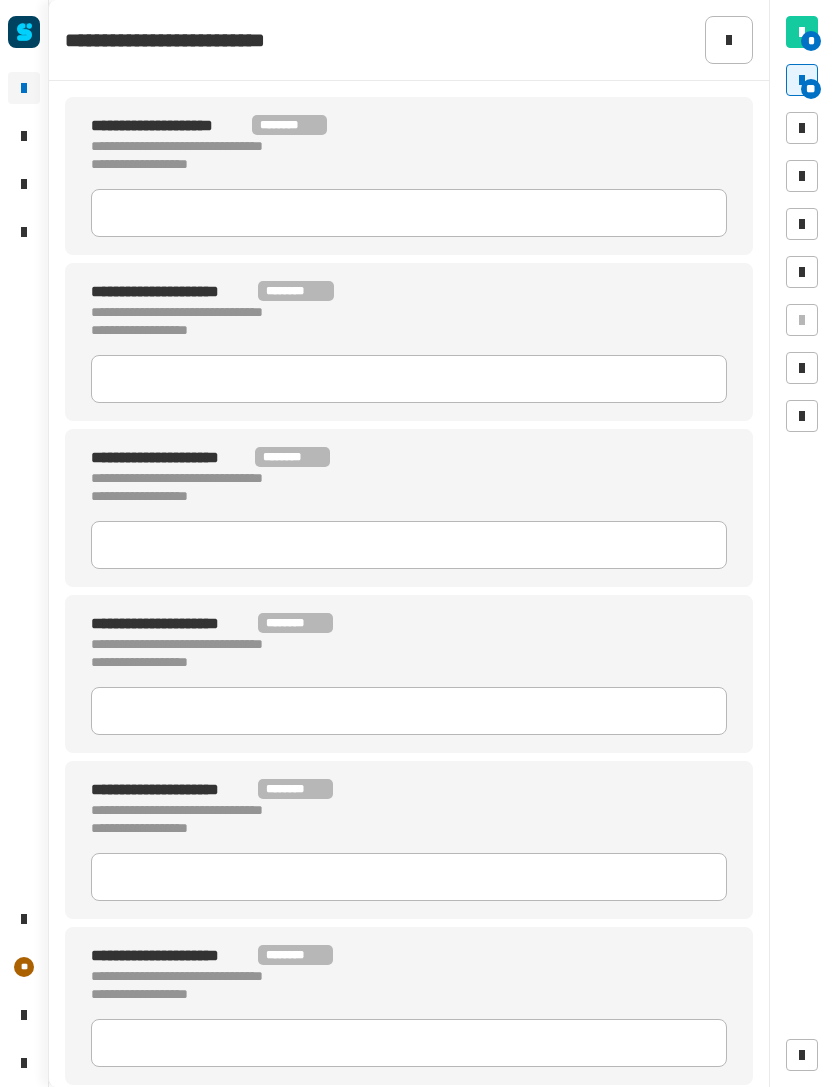 click on "[BRAND] [PRODUCT] [VERSION]" 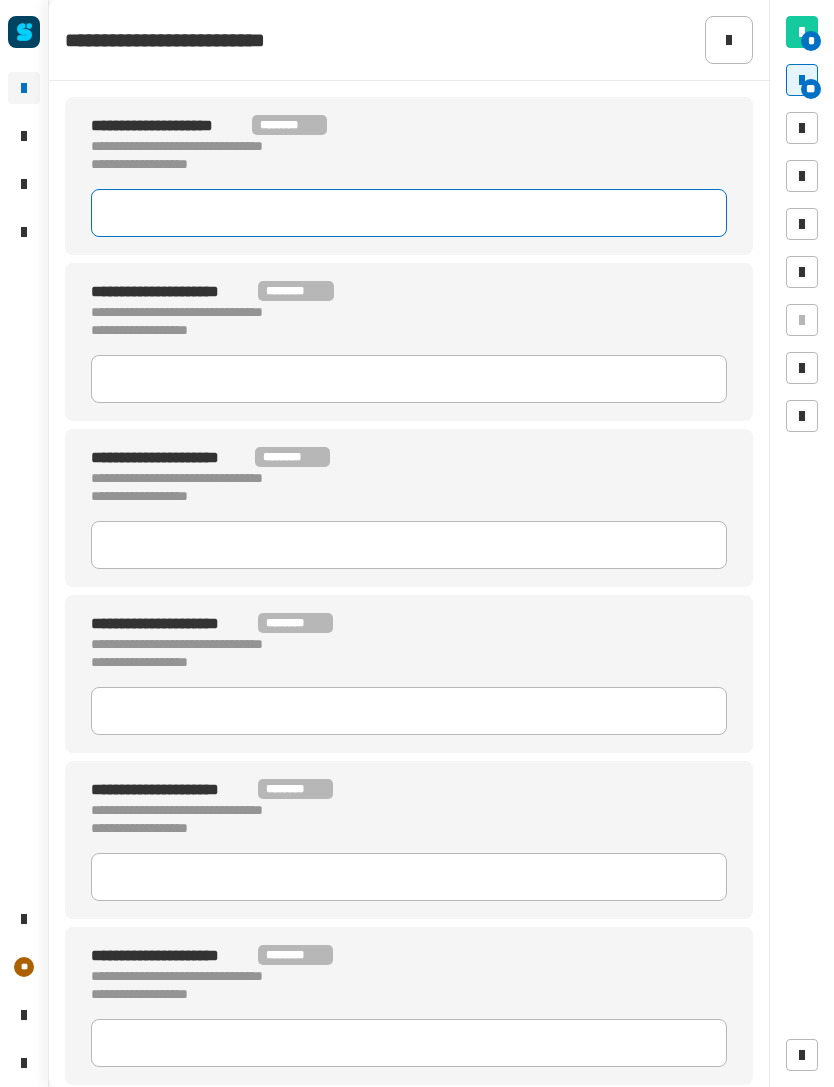 click 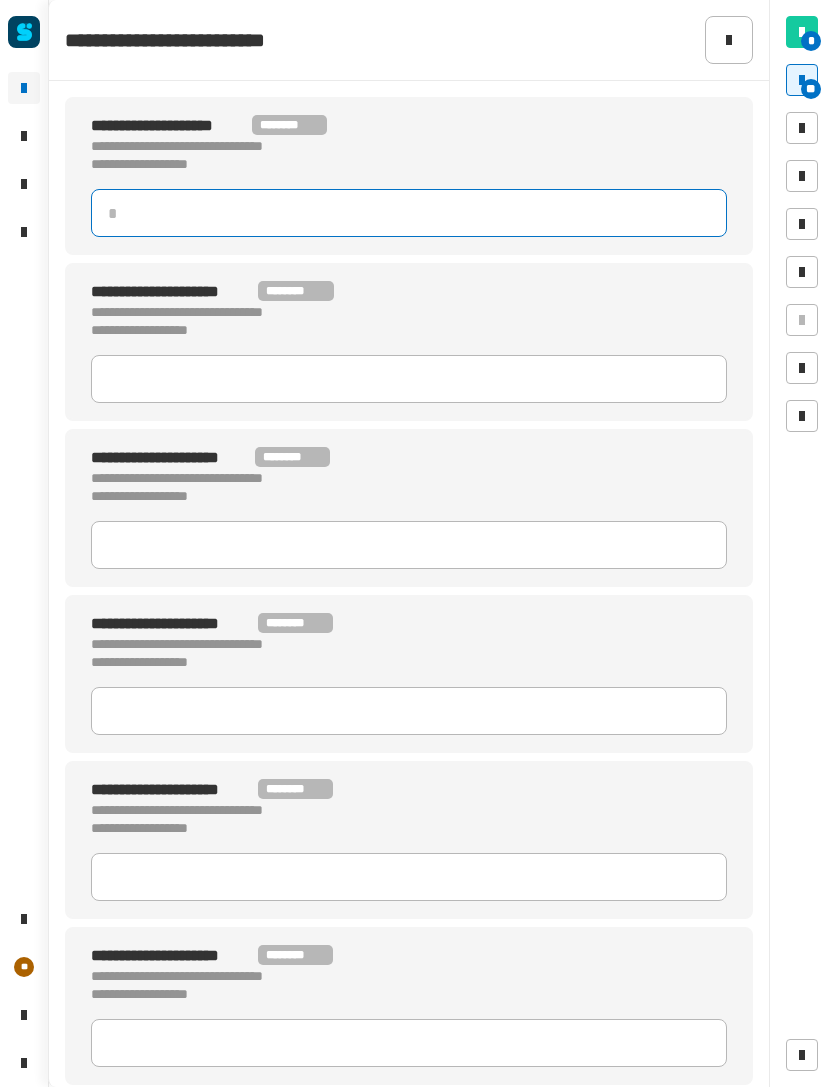 type 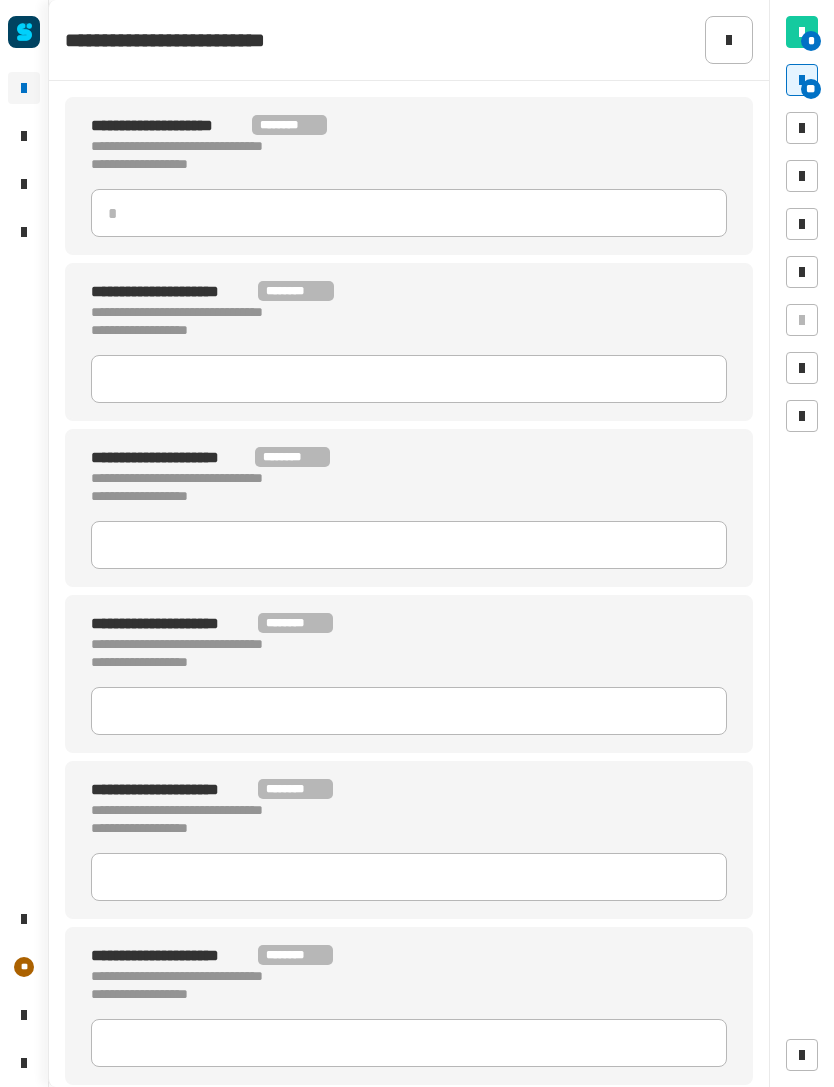 click 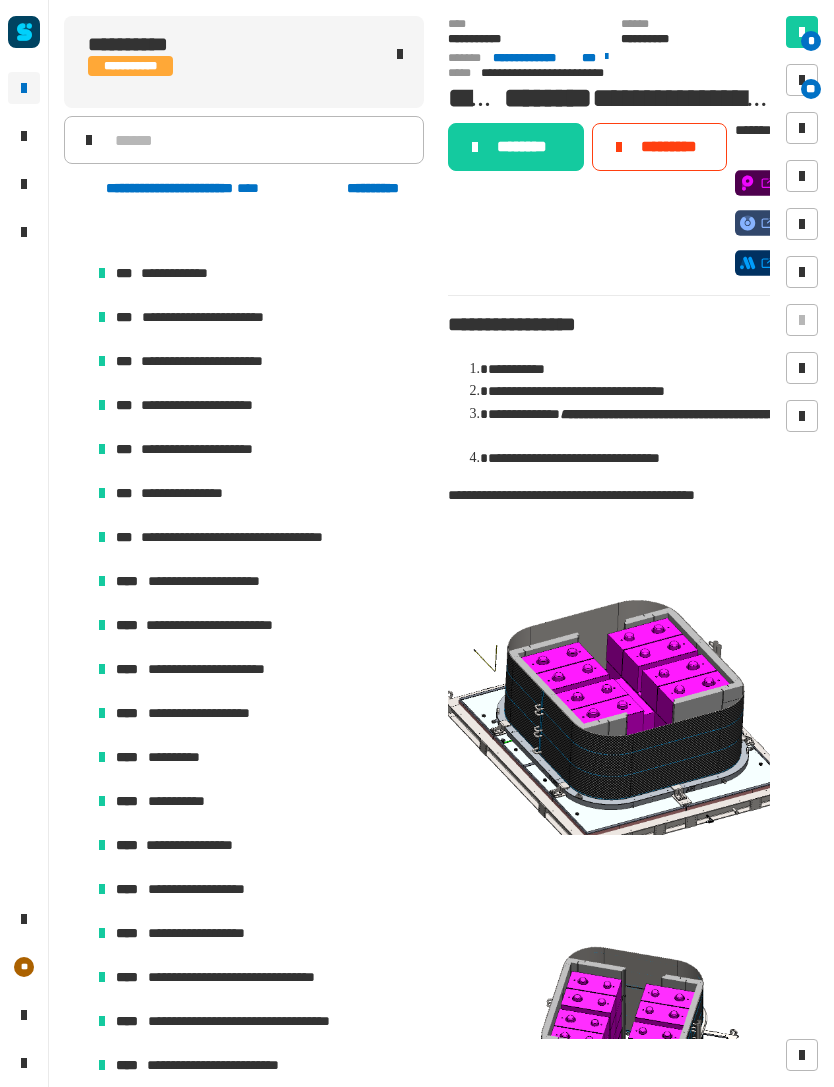 scroll, scrollTop: 917, scrollLeft: 0, axis: vertical 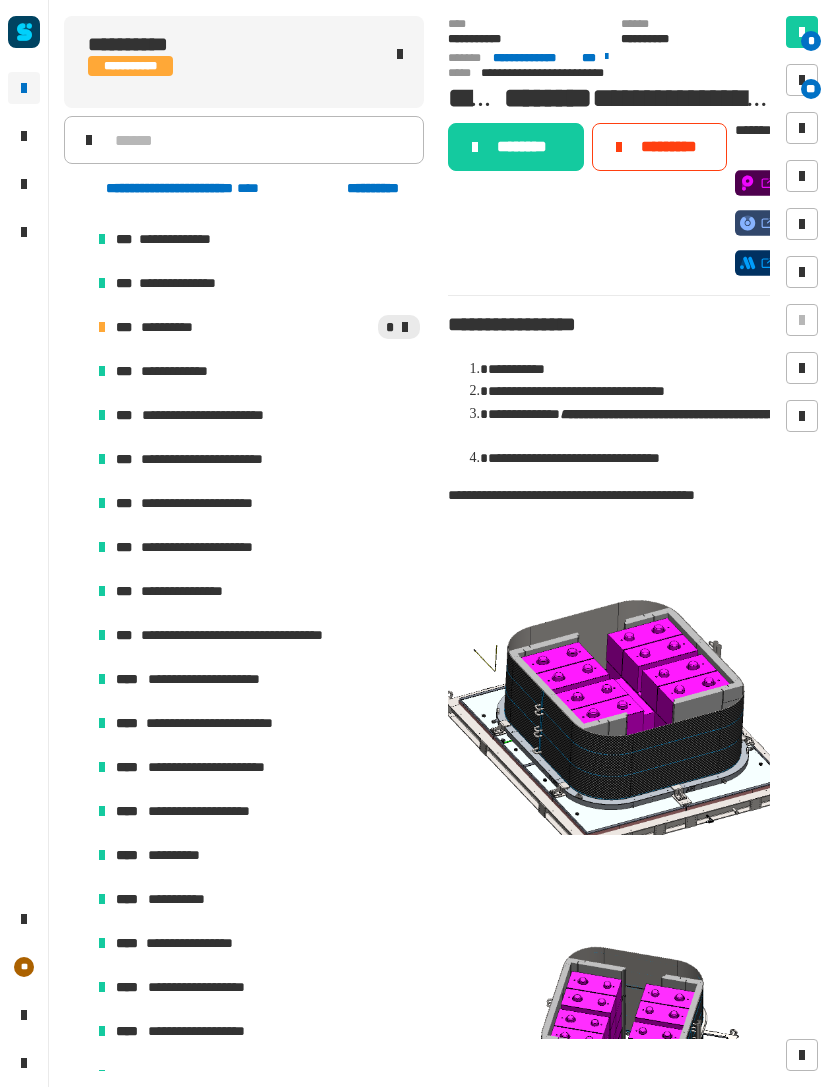 click on "*" at bounding box center (312, 327) 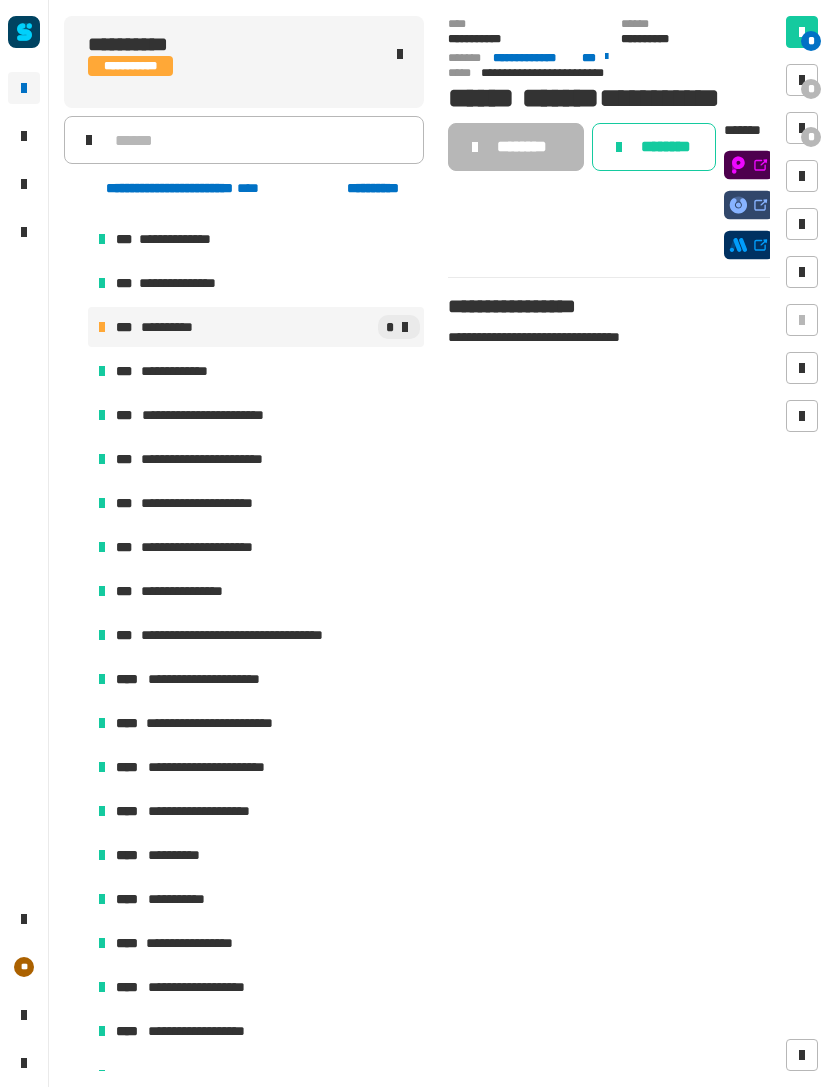 click at bounding box center [802, 80] 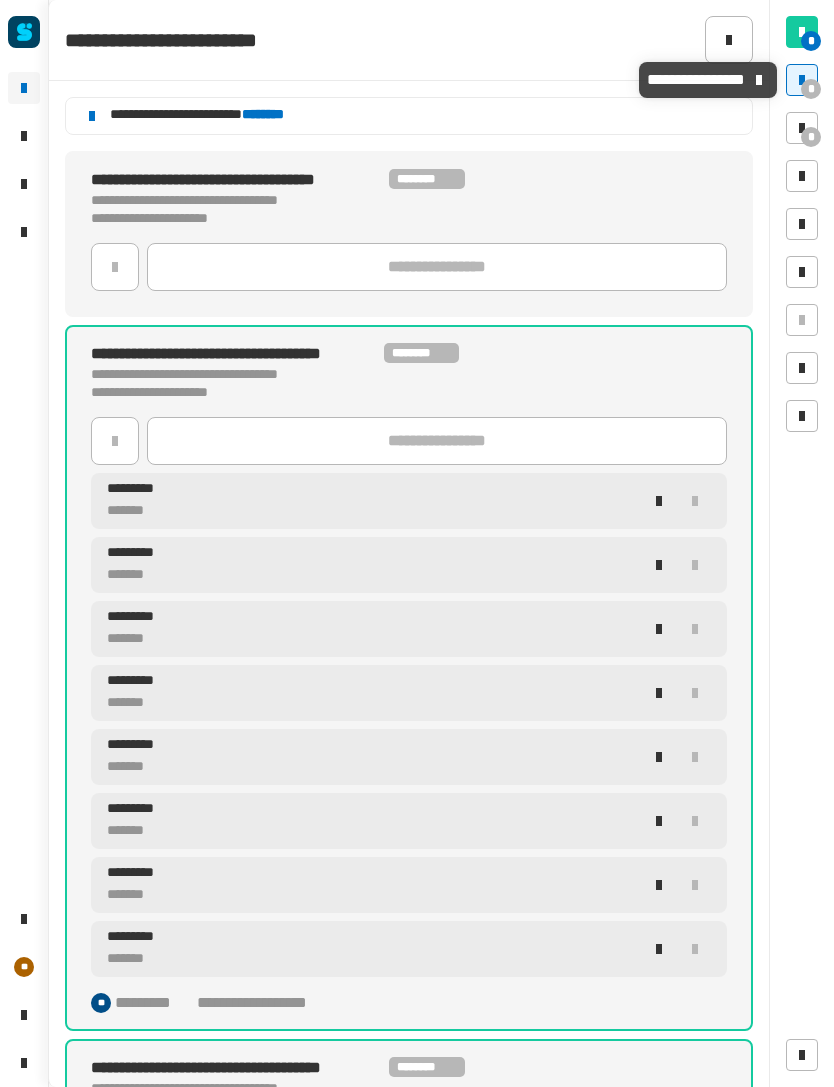 click 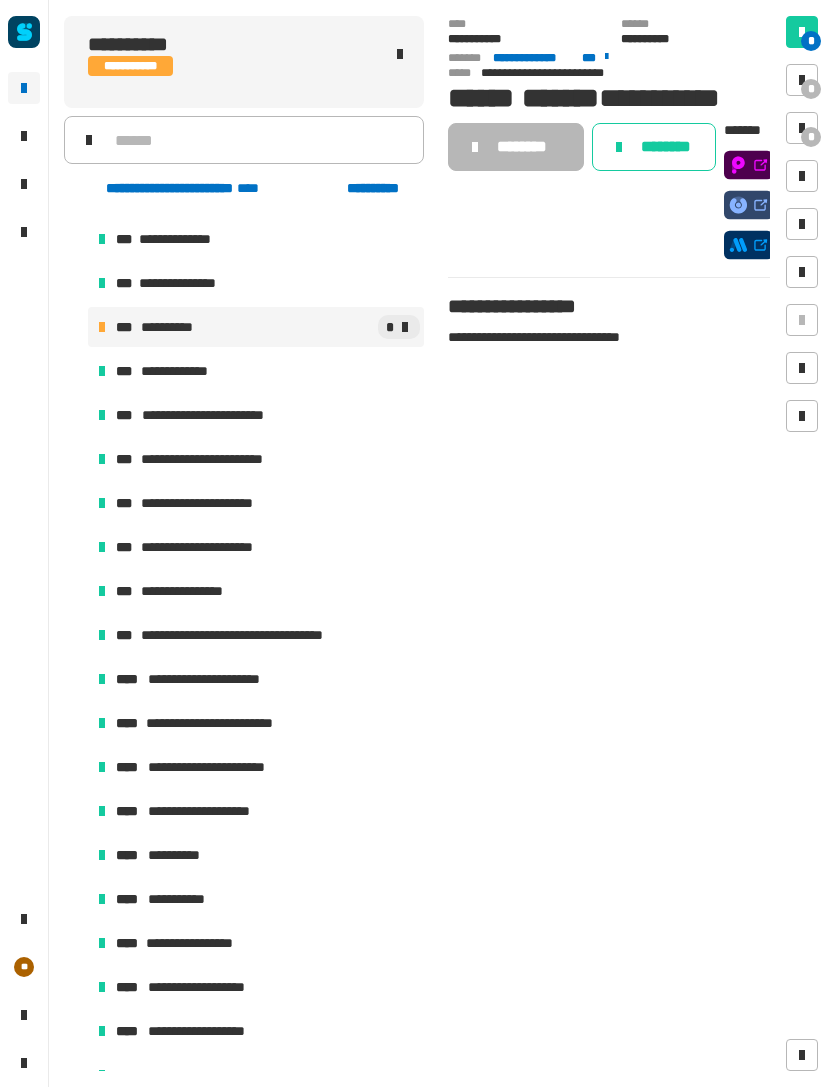 click on "********" 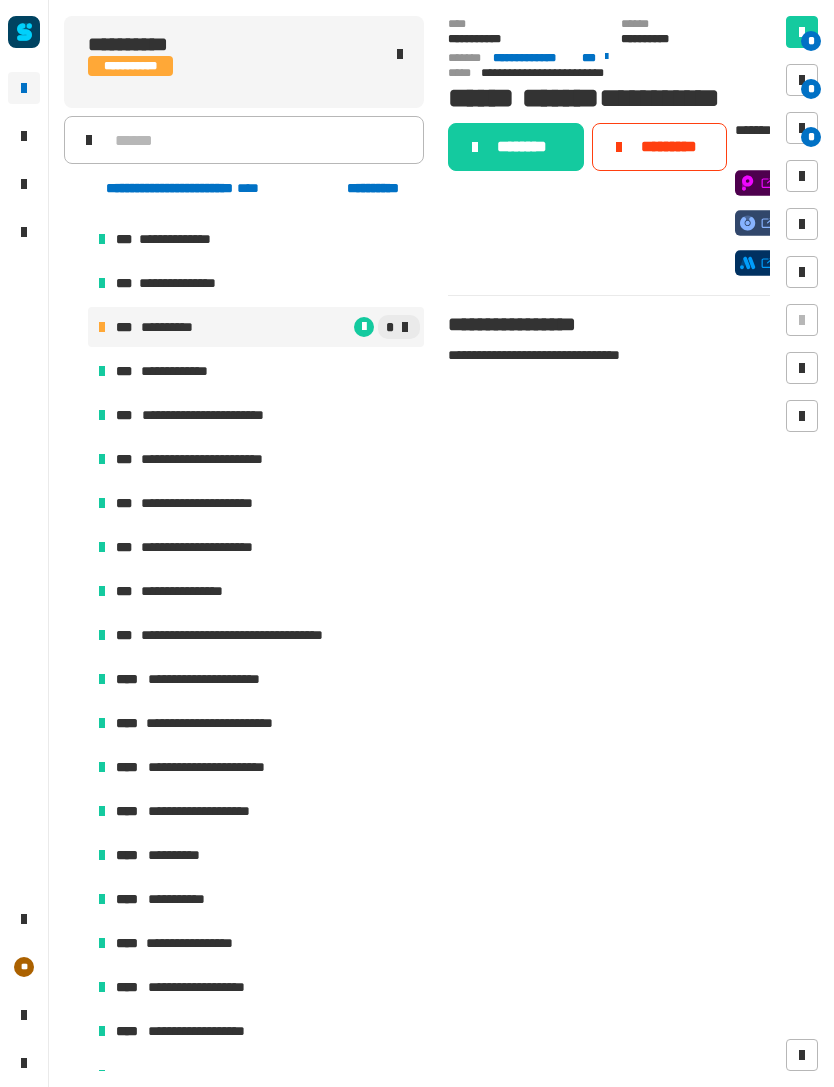 click on "*" at bounding box center (802, 80) 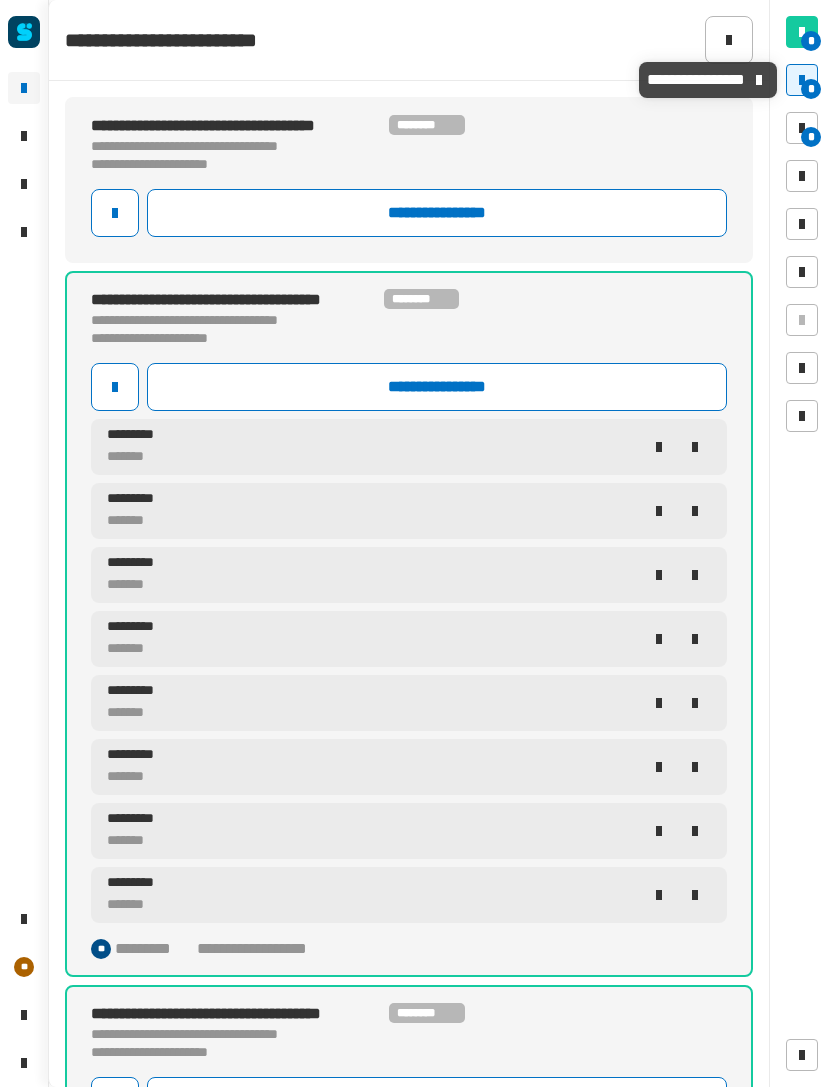 click on "**********" 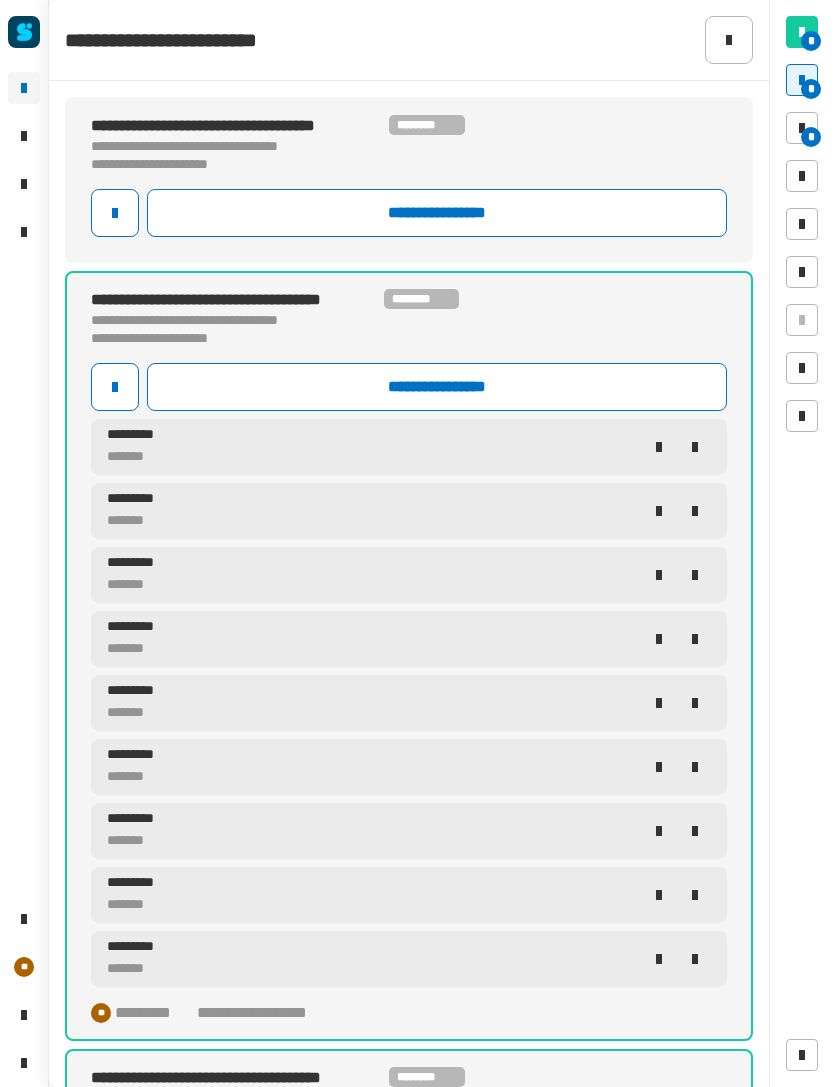 click on "**********" 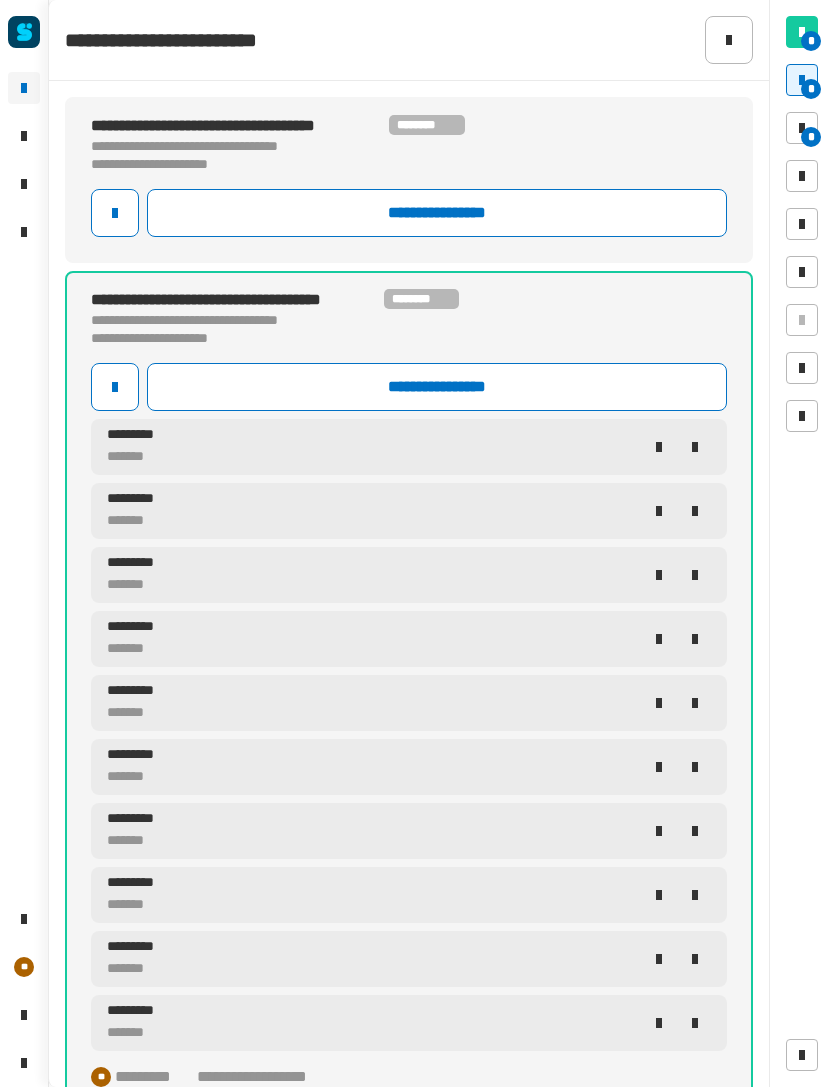 click on "**********" 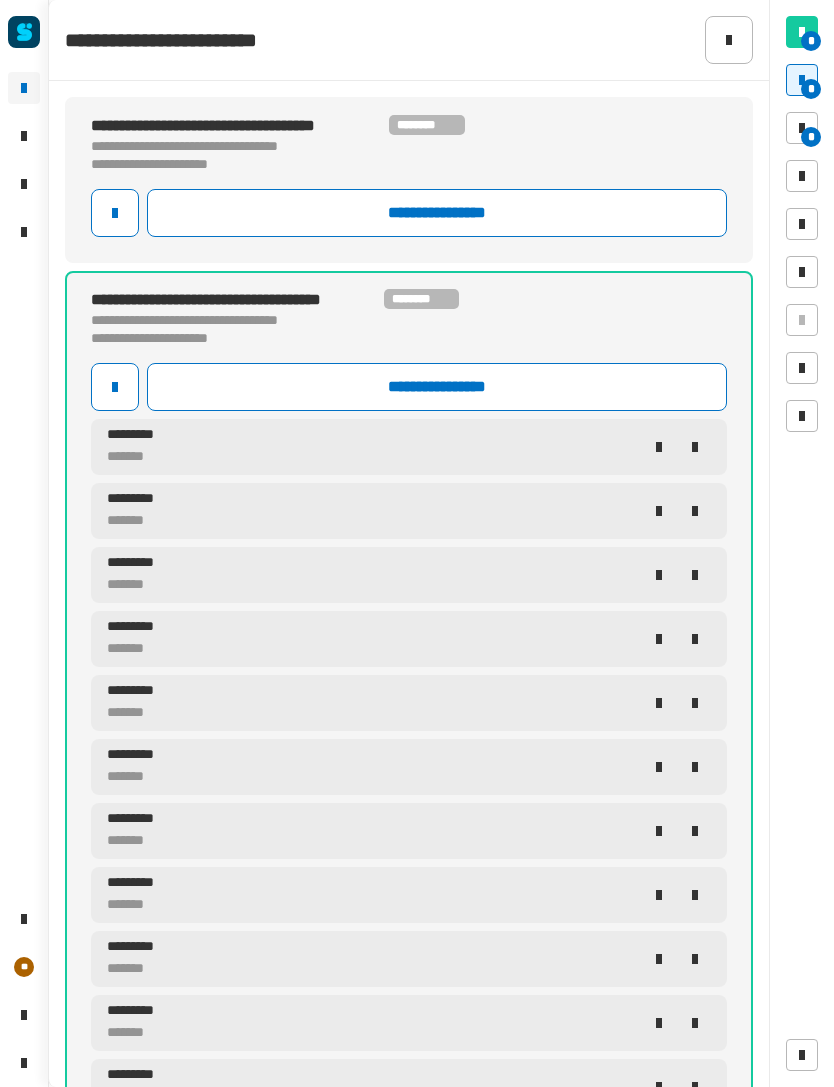 click on "**********" 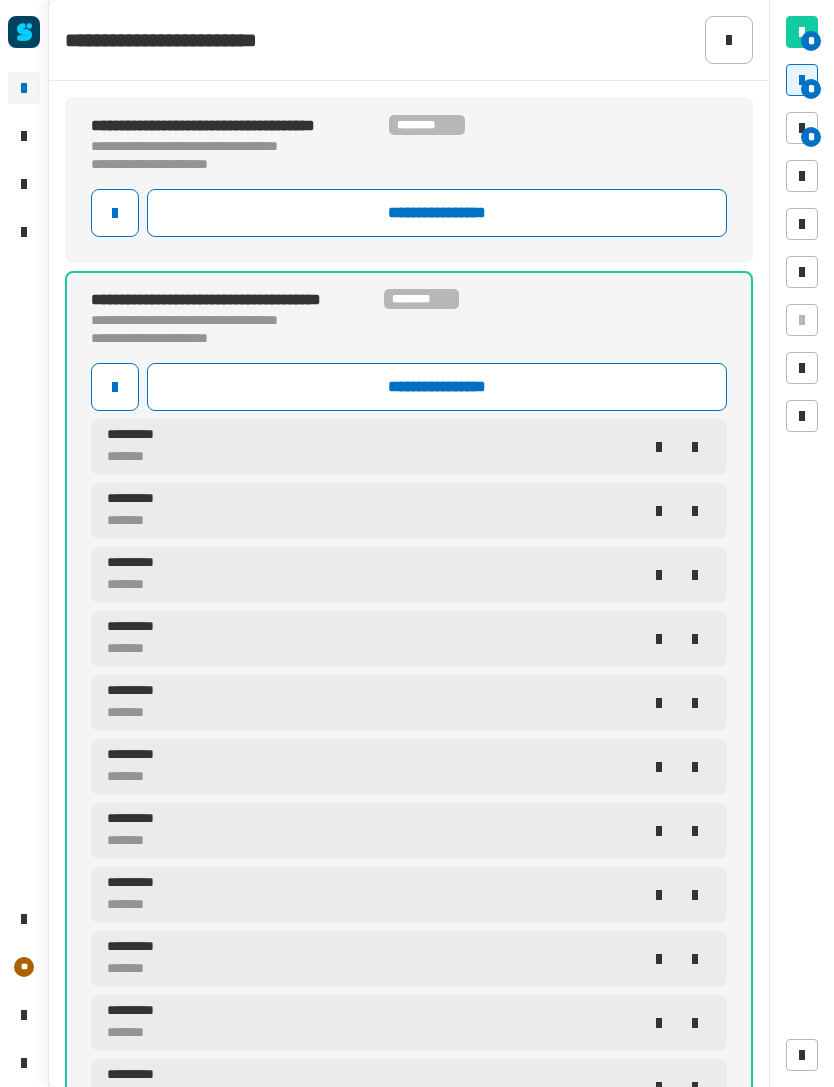 click on "**********" 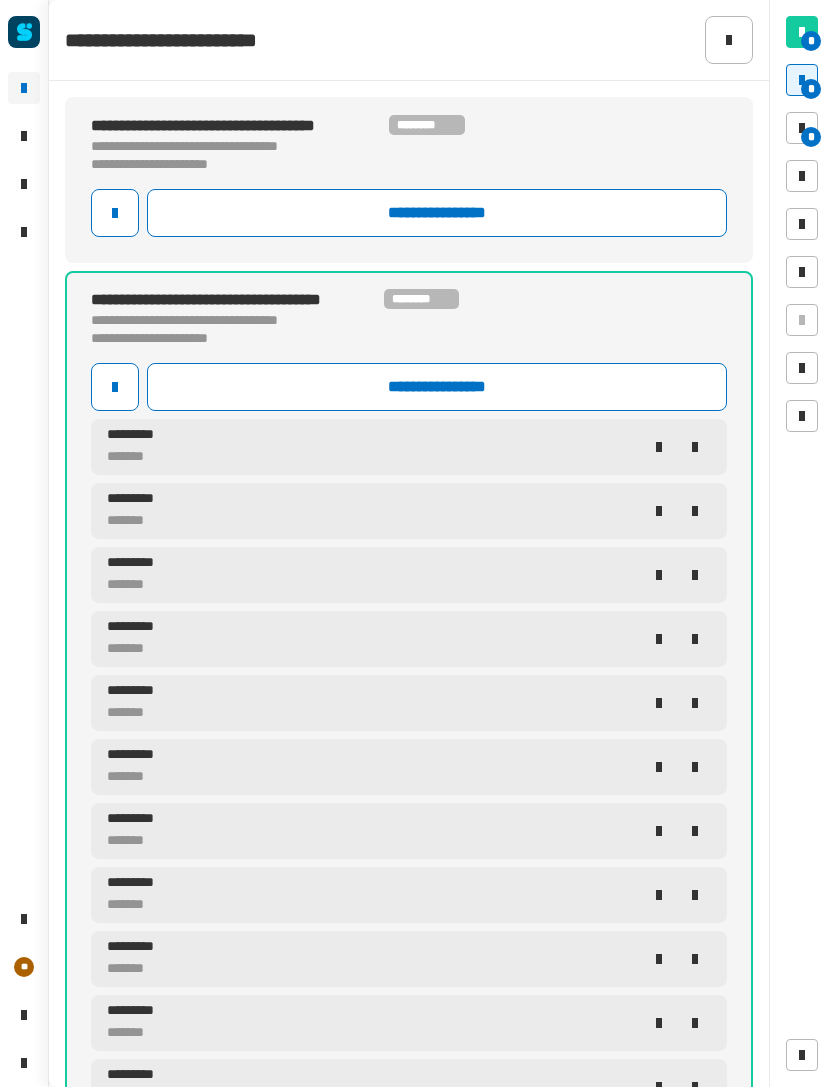 click on "**********" 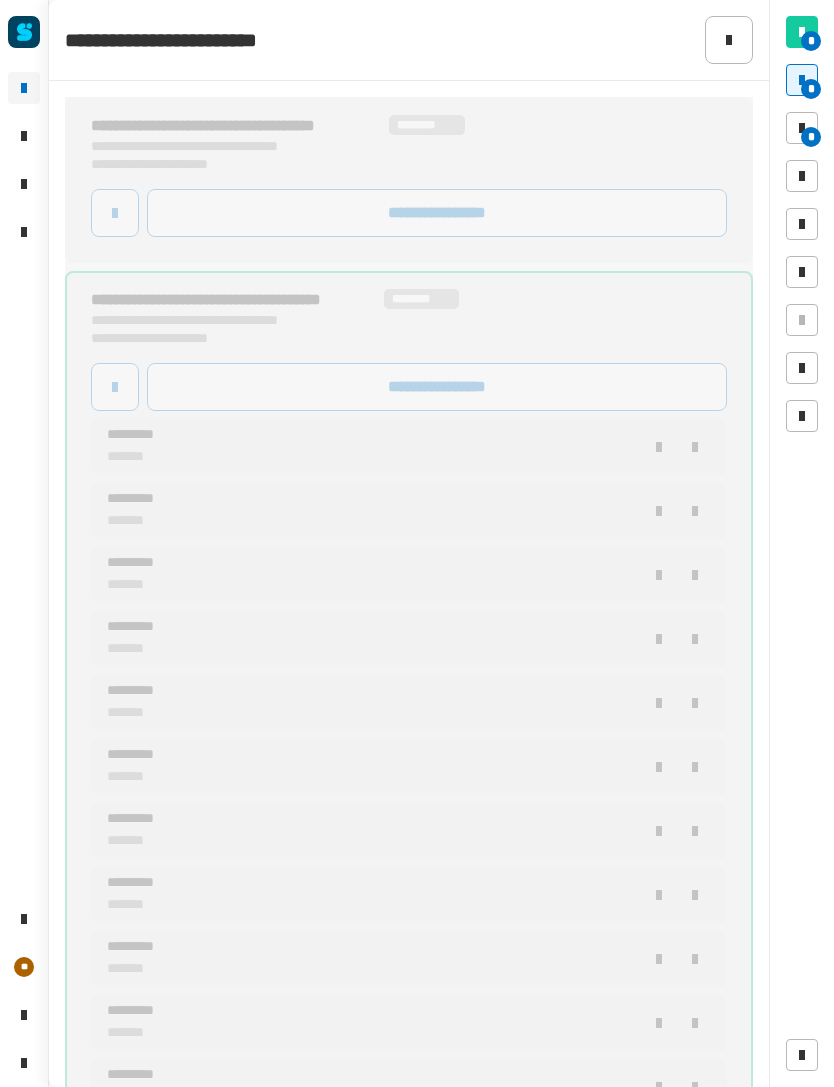 click on "**********" 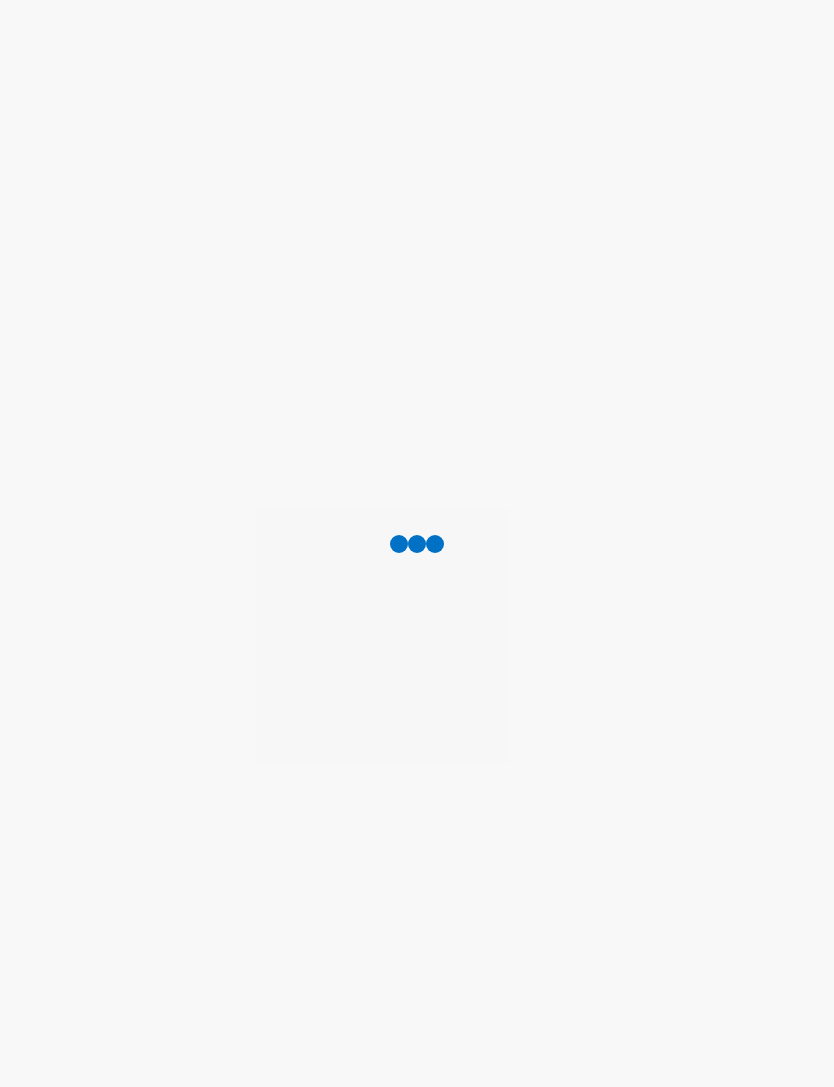 scroll, scrollTop: 0, scrollLeft: 0, axis: both 